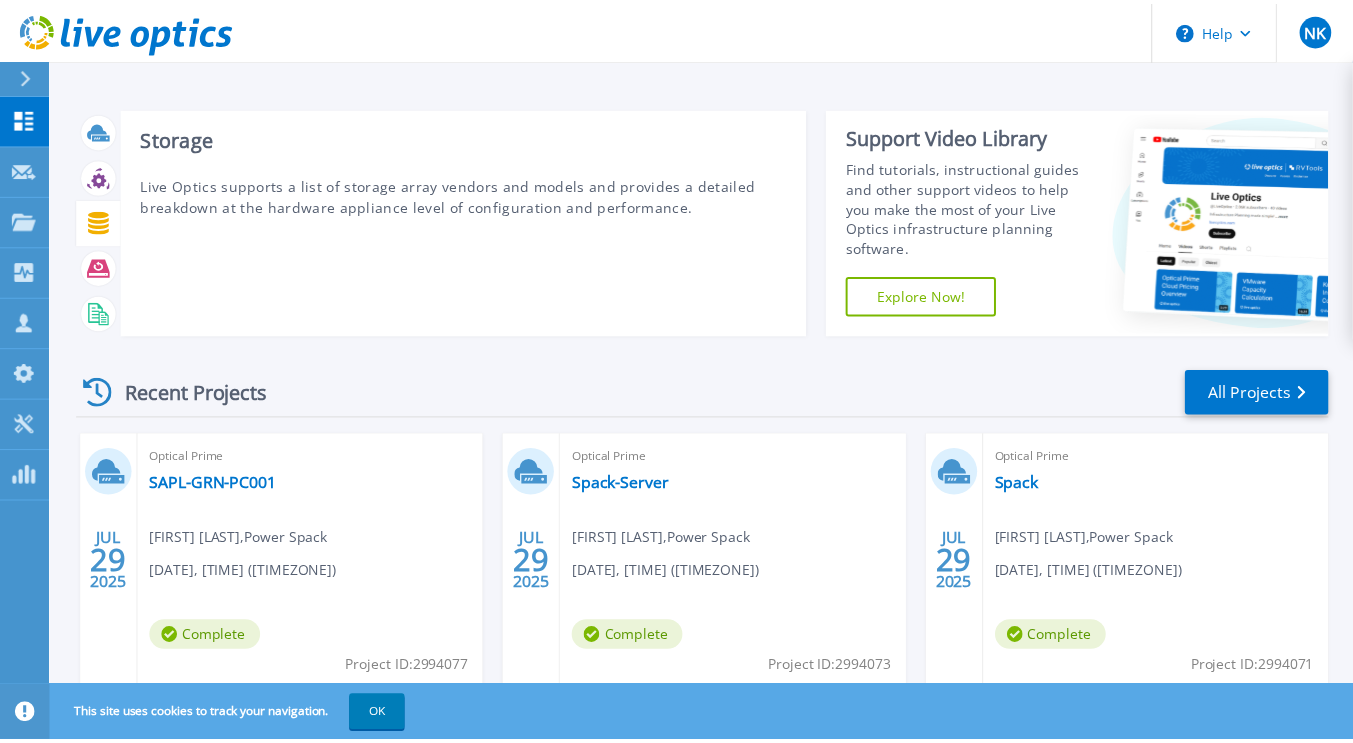 scroll, scrollTop: 0, scrollLeft: 0, axis: both 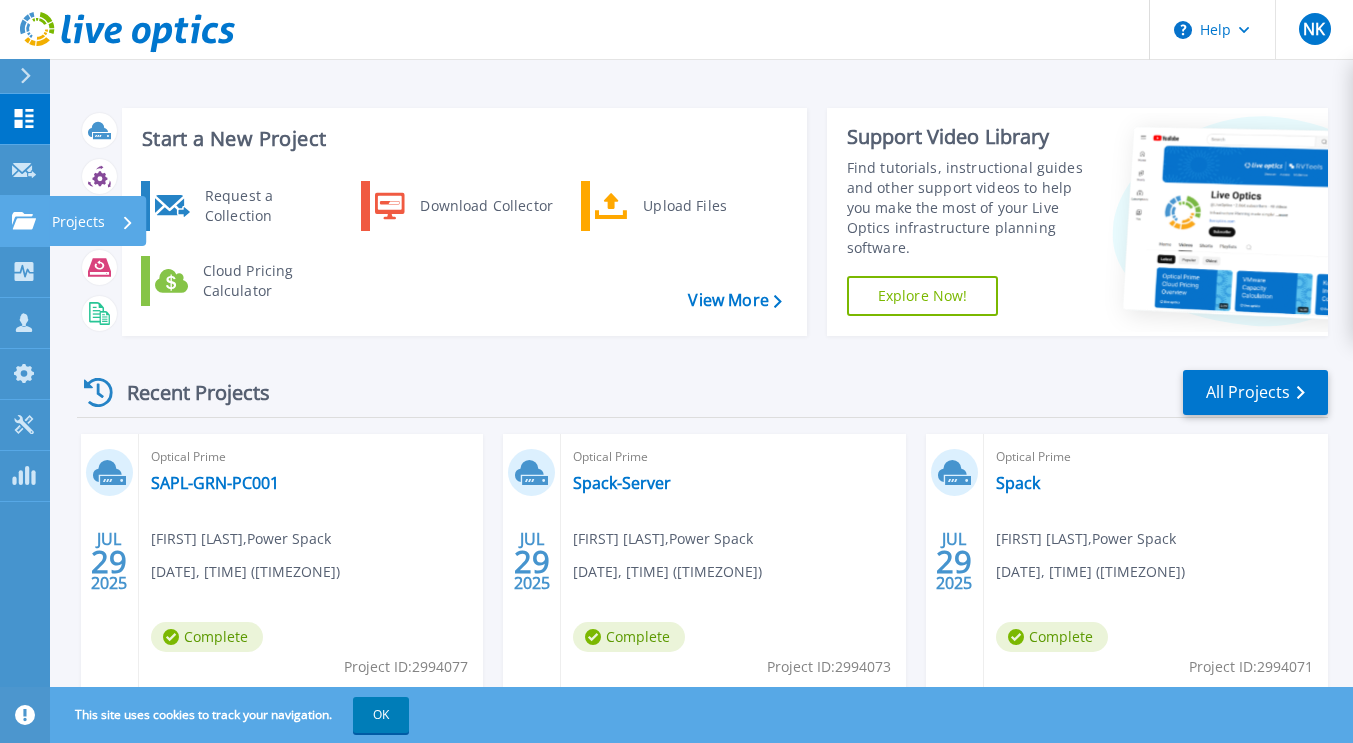 click on "Projects Projects" at bounding box center (25, 221) 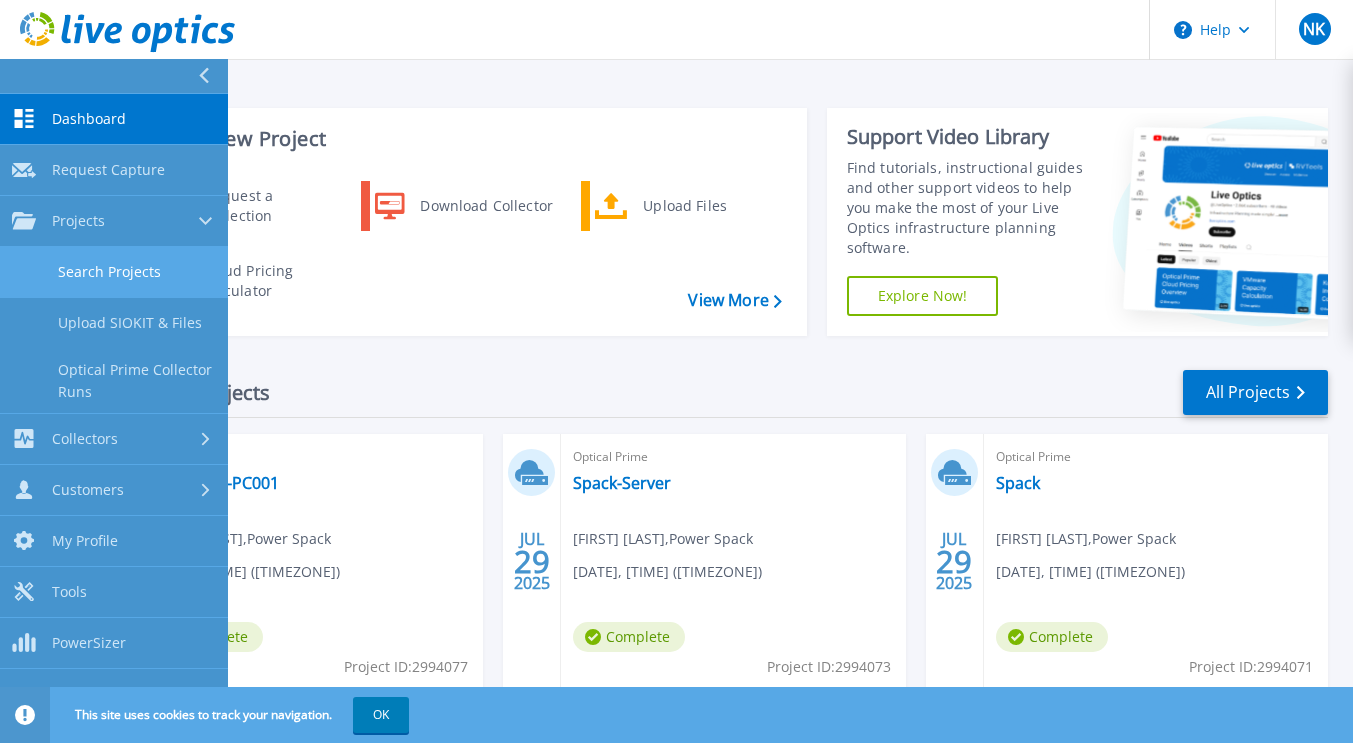 click on "Search Projects" at bounding box center [114, 272] 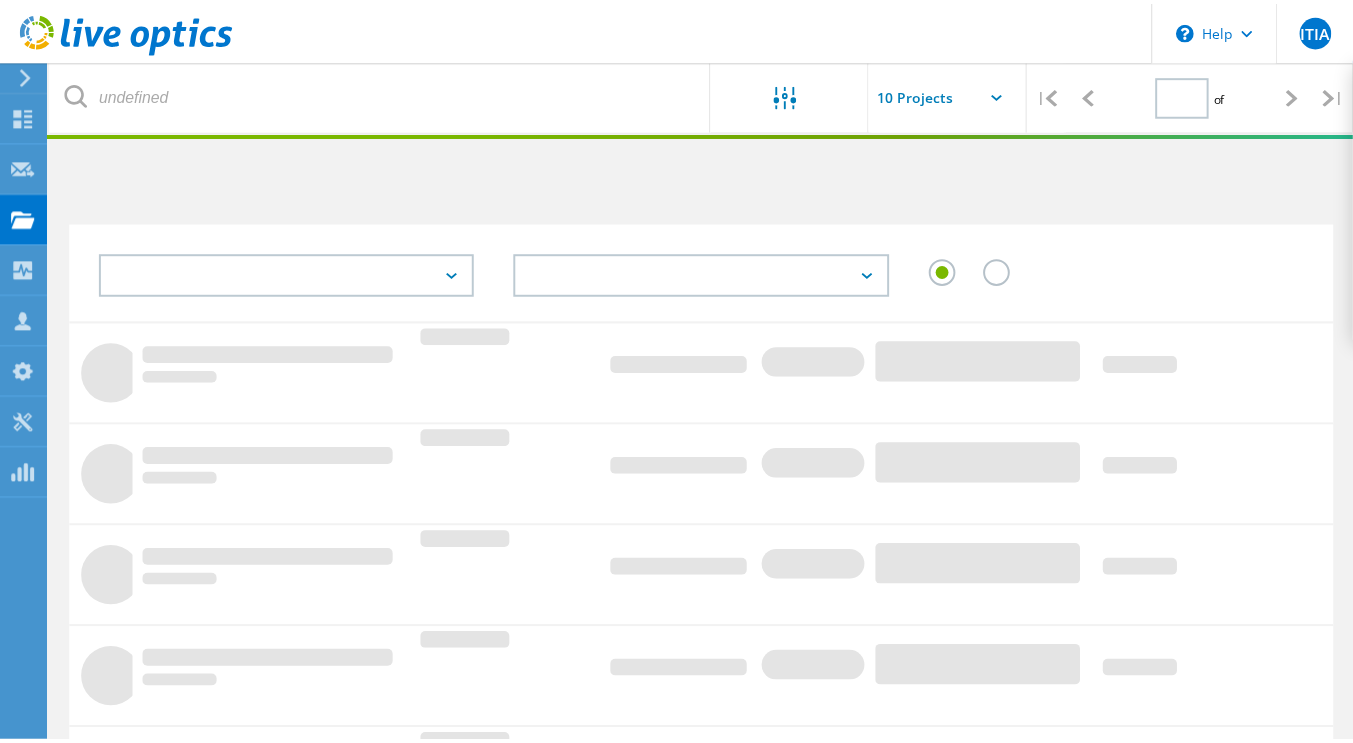 scroll, scrollTop: 0, scrollLeft: 0, axis: both 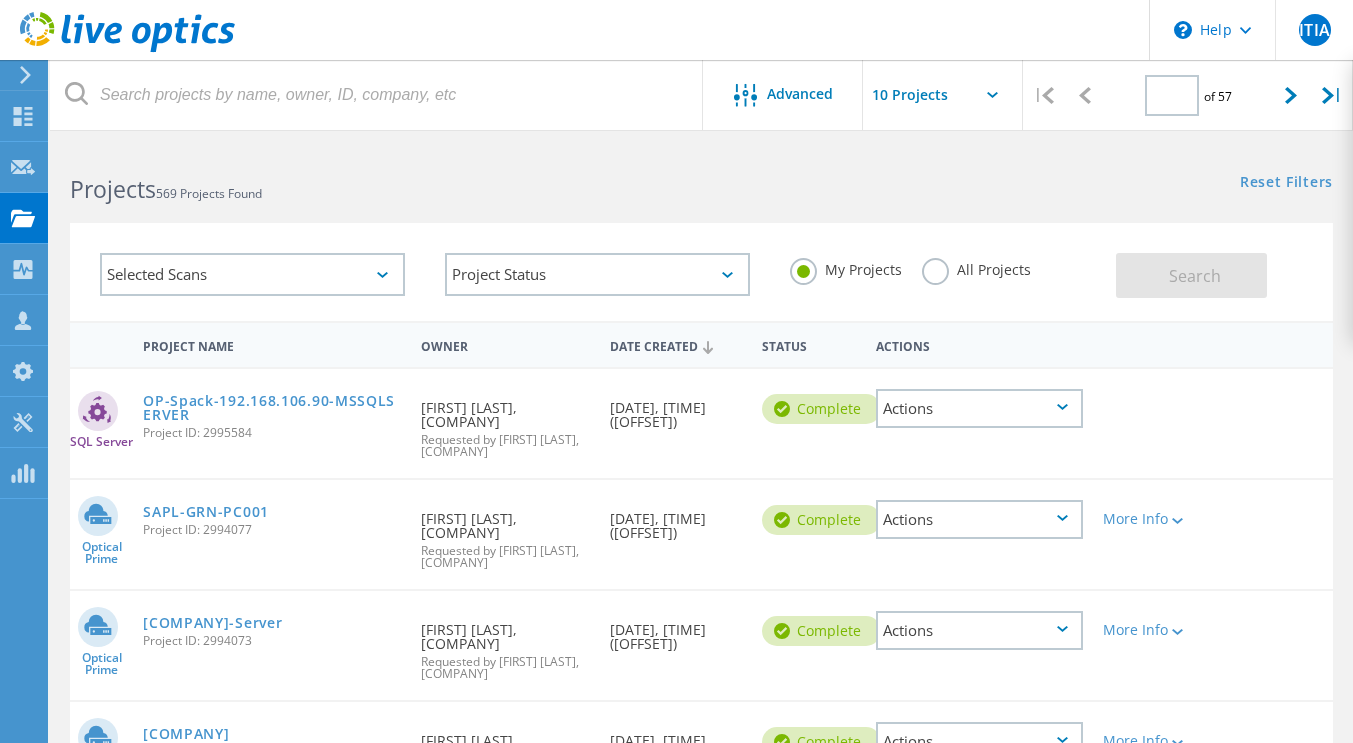 type on "1" 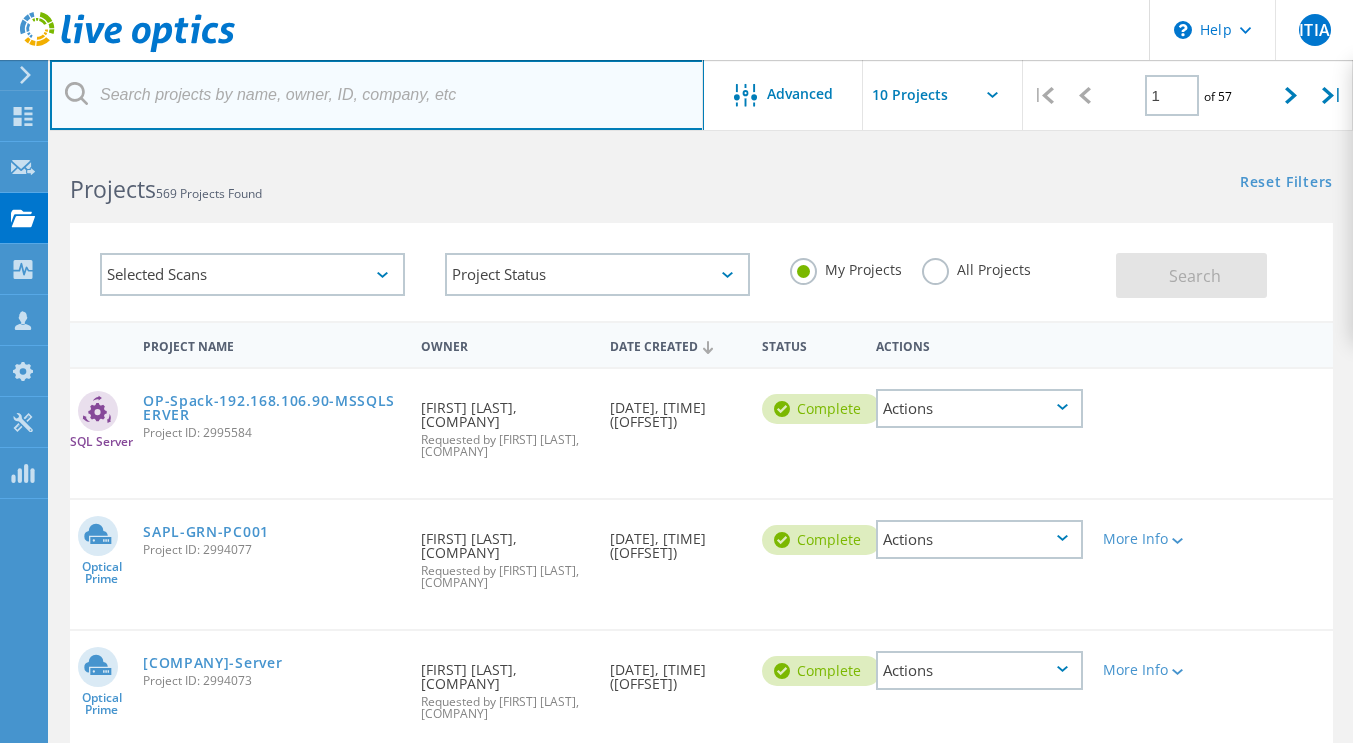 click at bounding box center (377, 95) 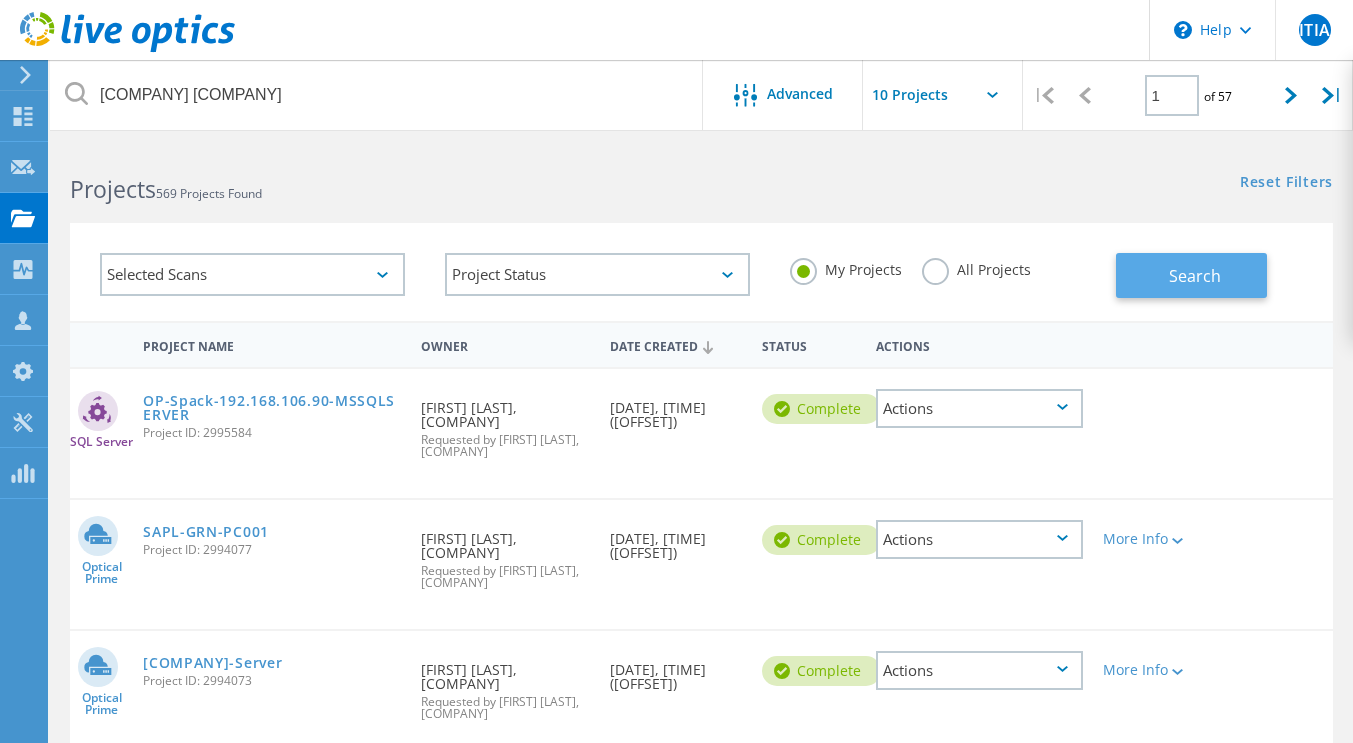 click on "Search" 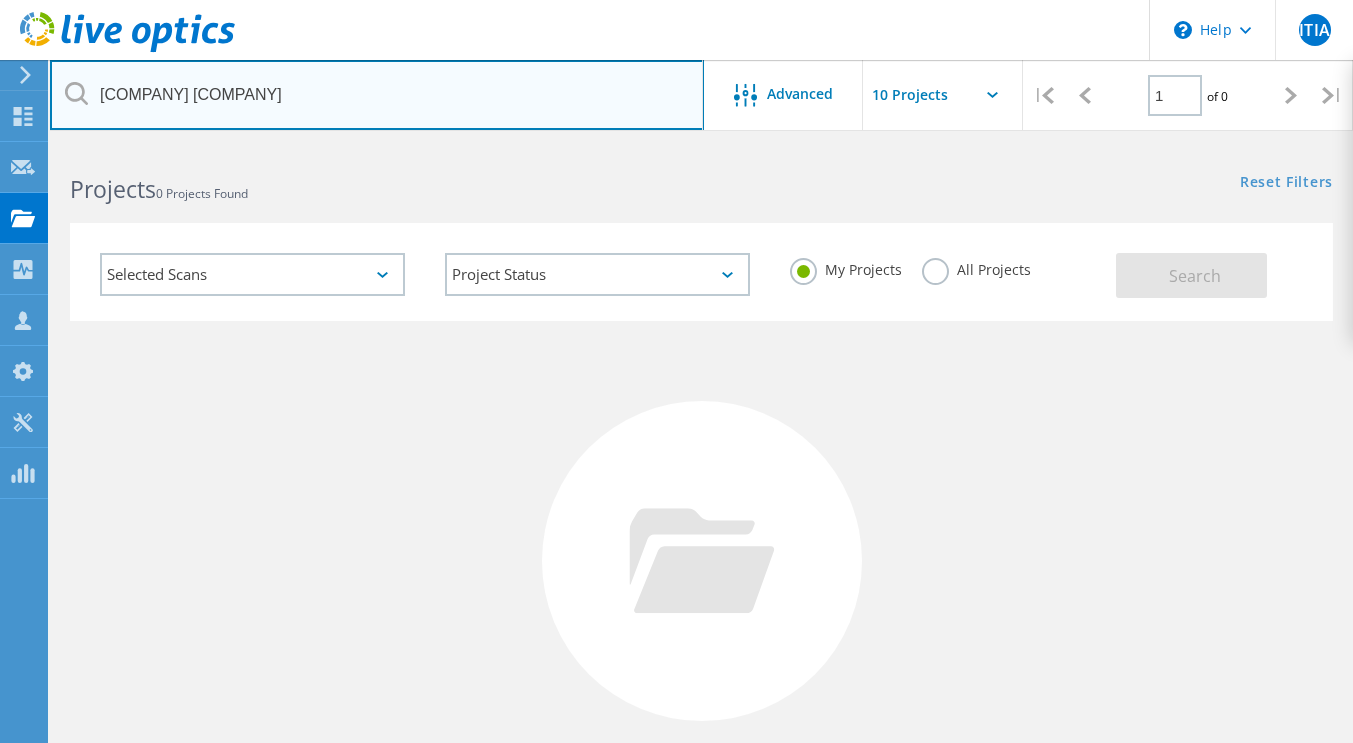 click on "[COMPANY] [COMPANY]" at bounding box center (377, 95) 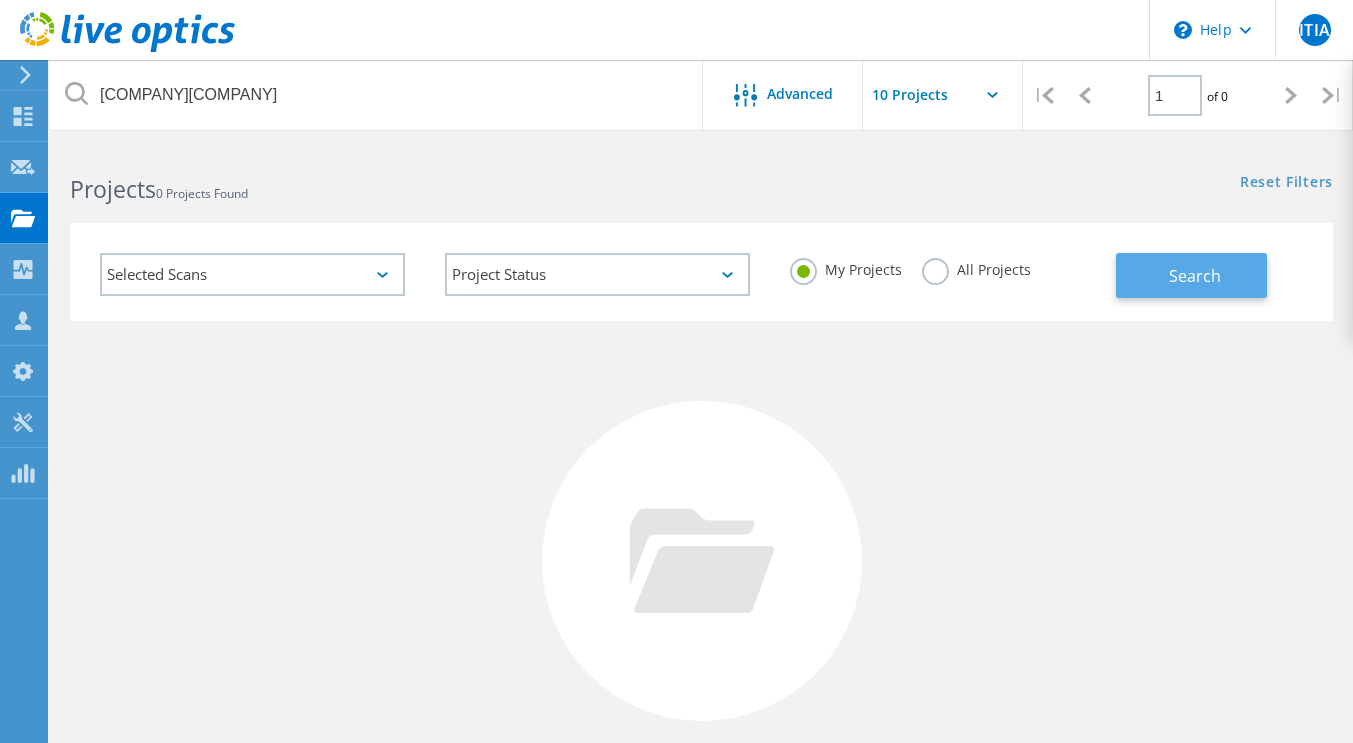 click on "Search" 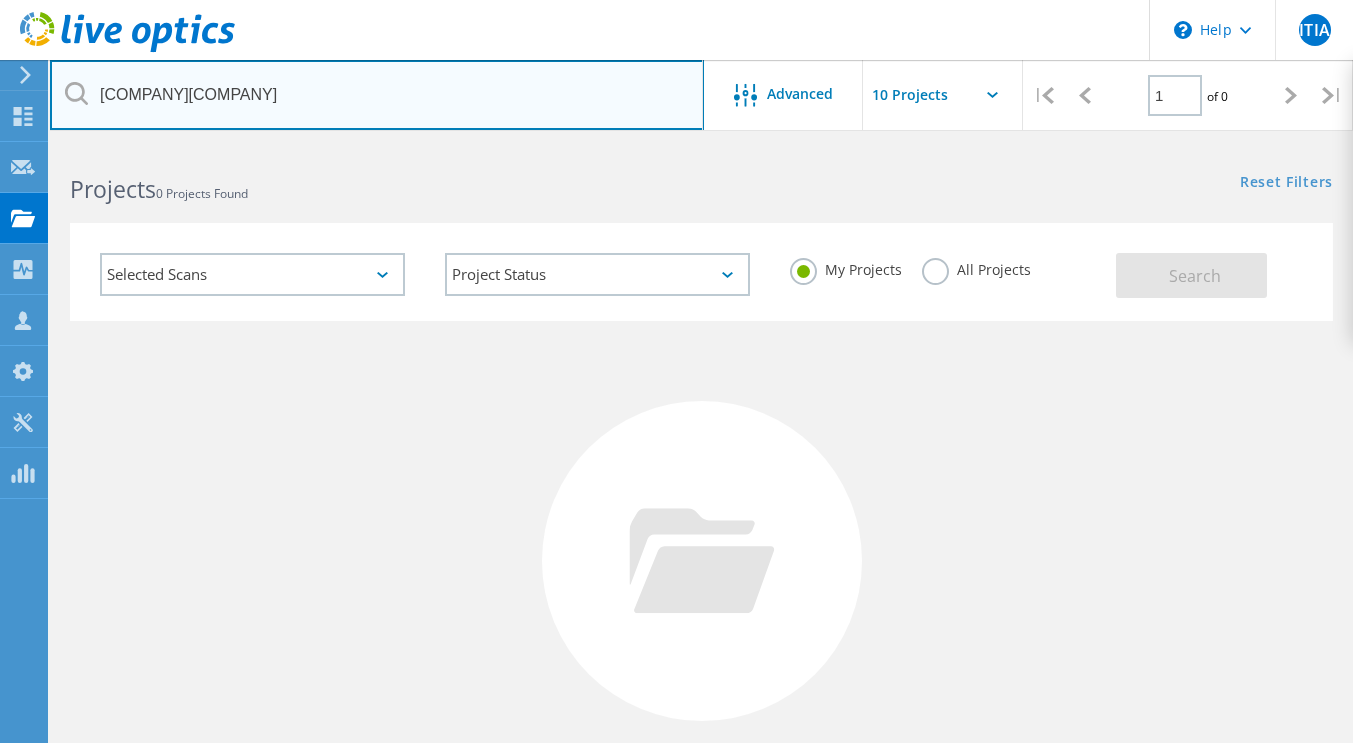click on "[COMPANY][COMPANY]" at bounding box center [377, 95] 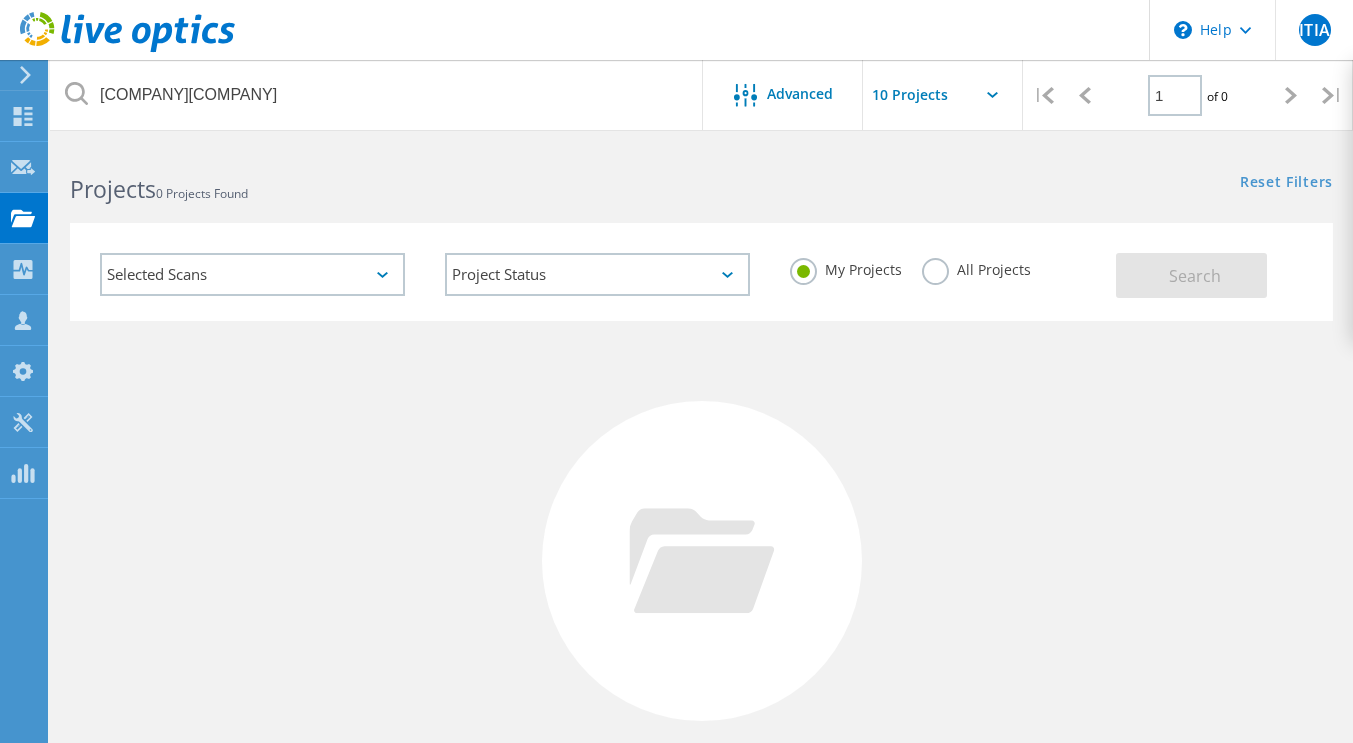 click on "Selected Scans" 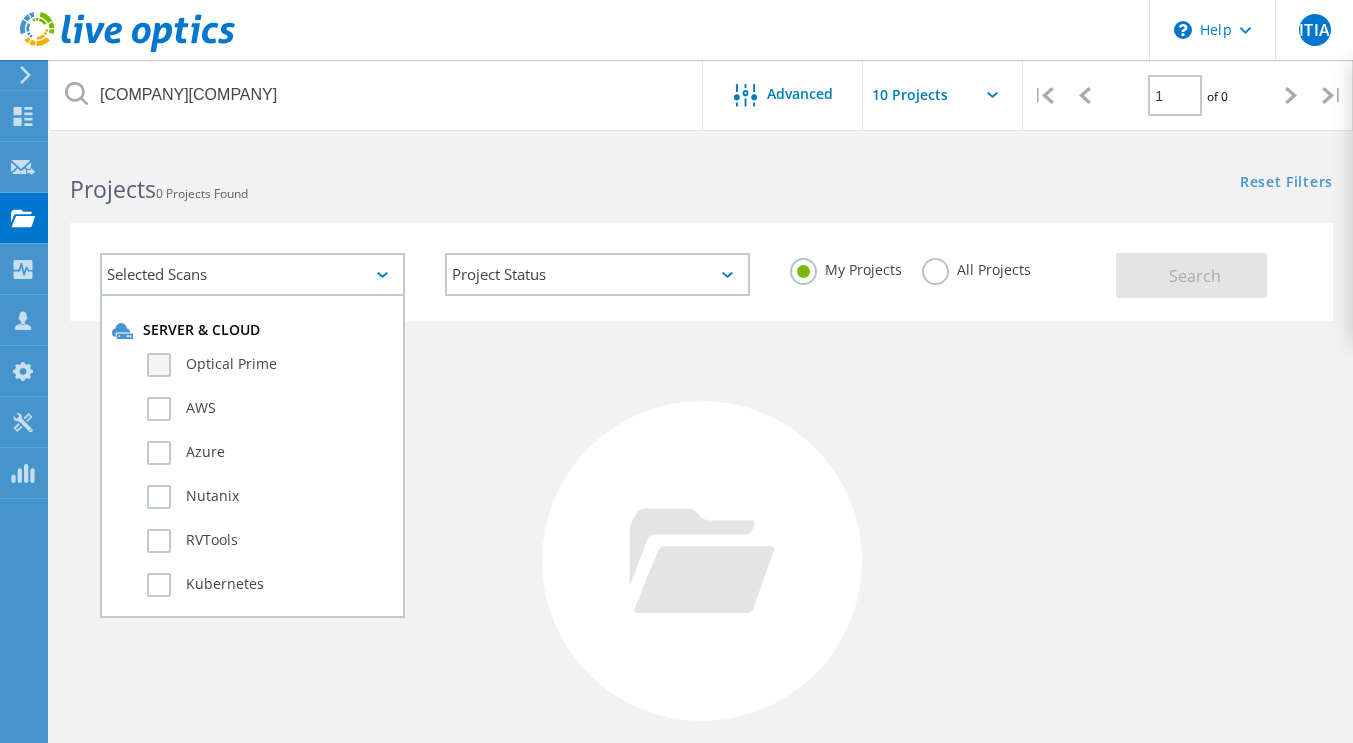 click on "Optical Prime" 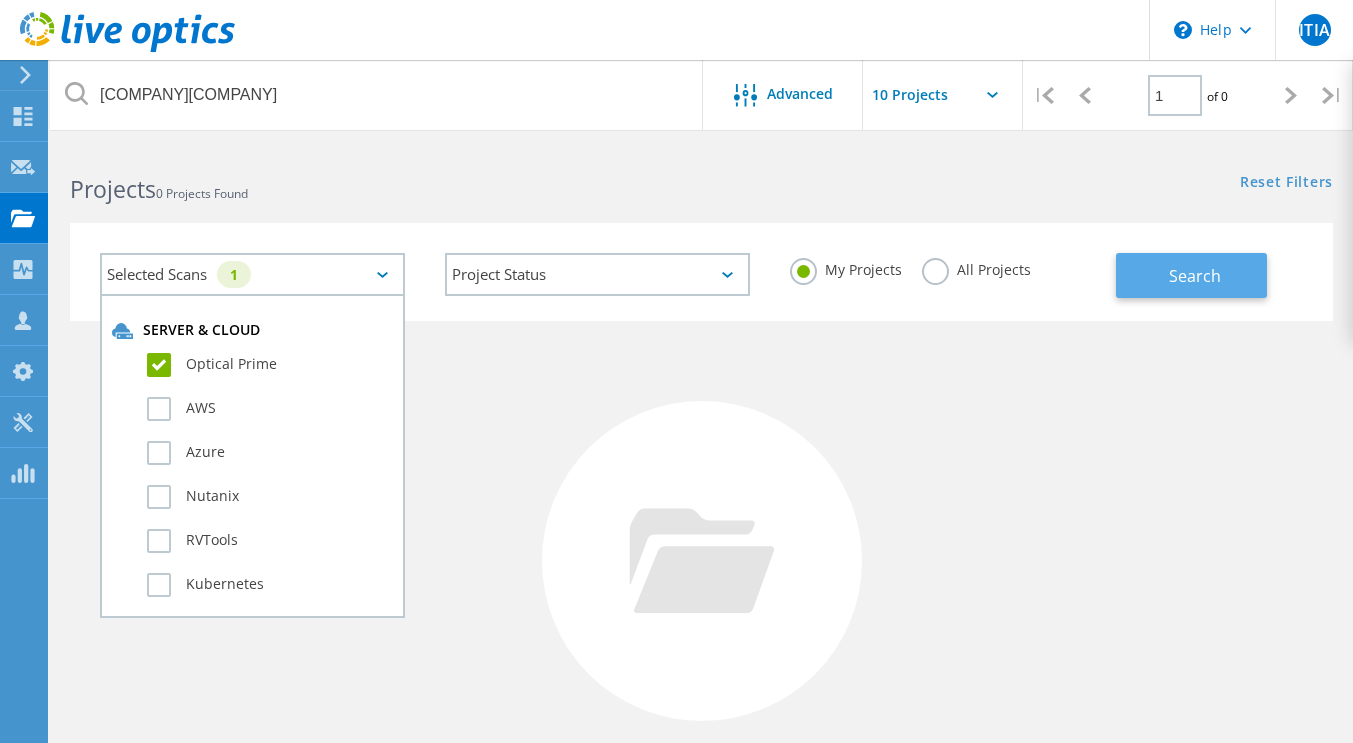 click on "Search" 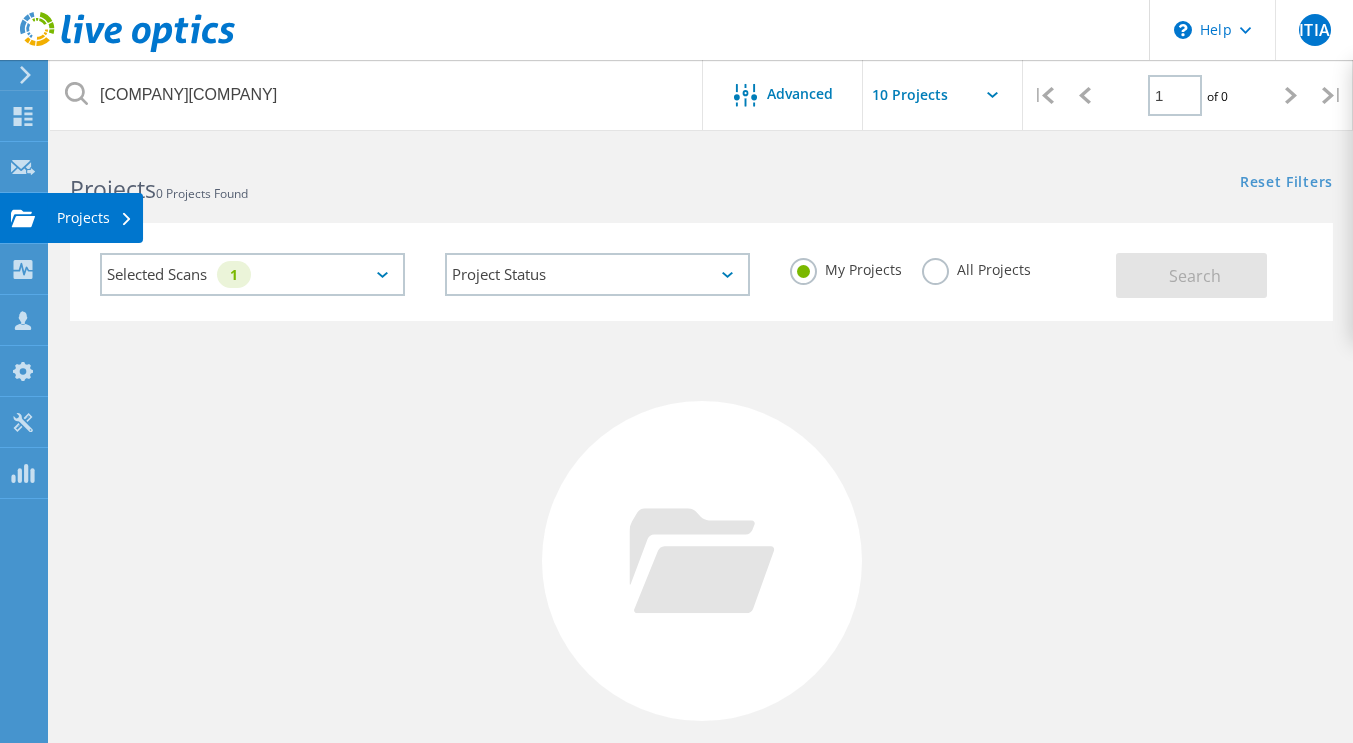 click 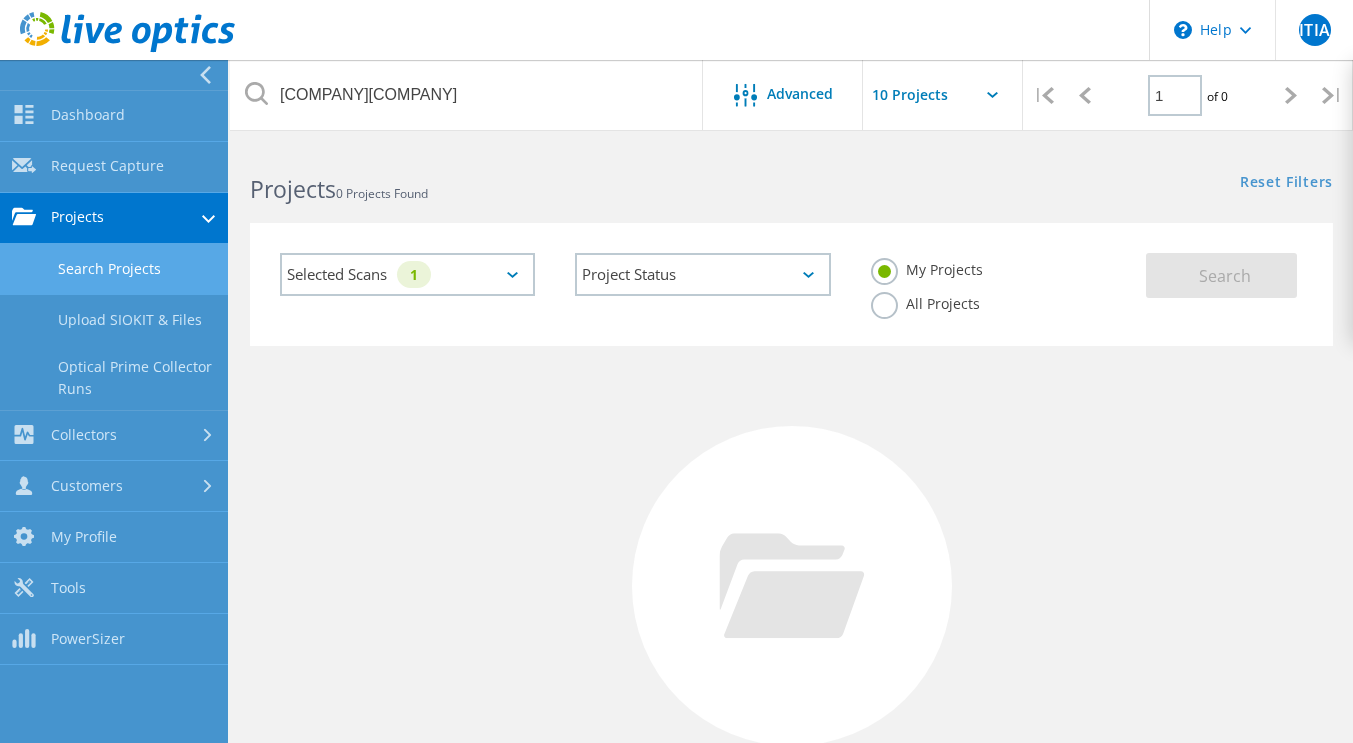 click on "Search Projects" at bounding box center [114, 269] 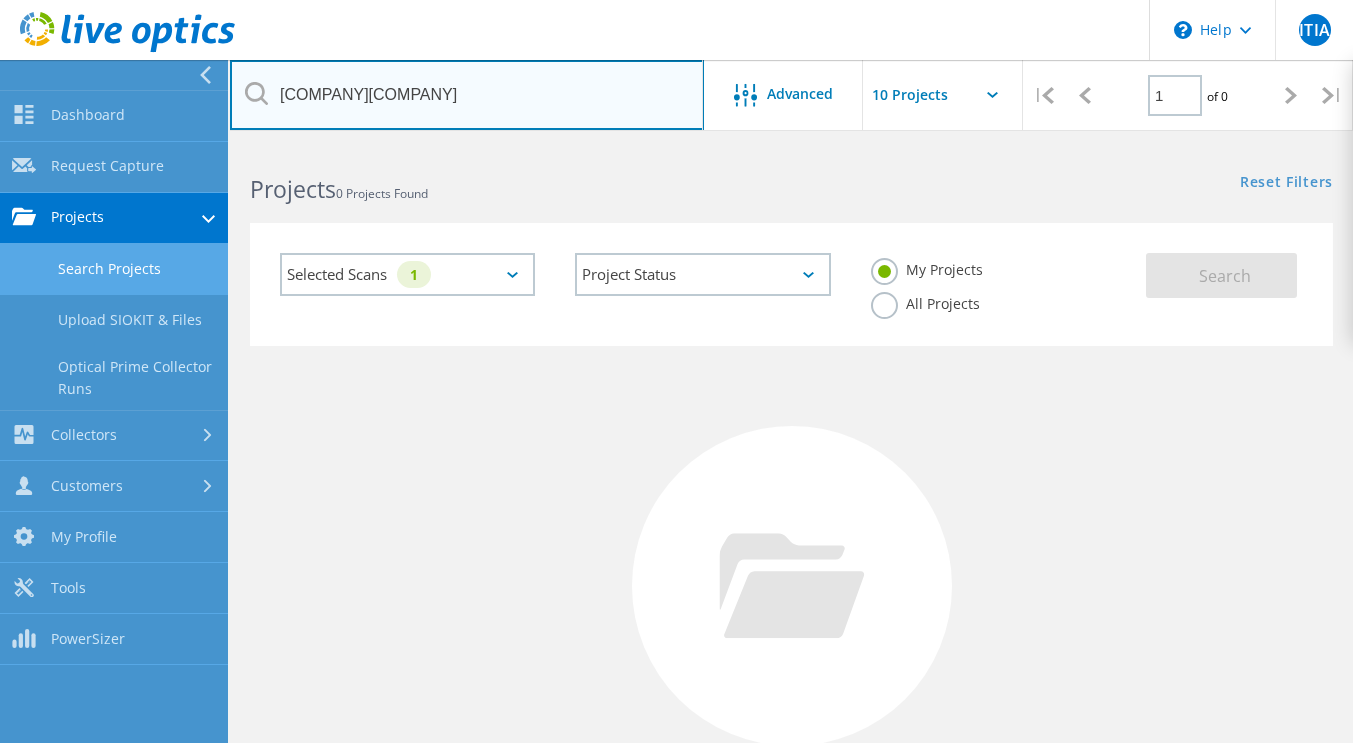 click on "[COMPANY][COMPANY]" at bounding box center (467, 95) 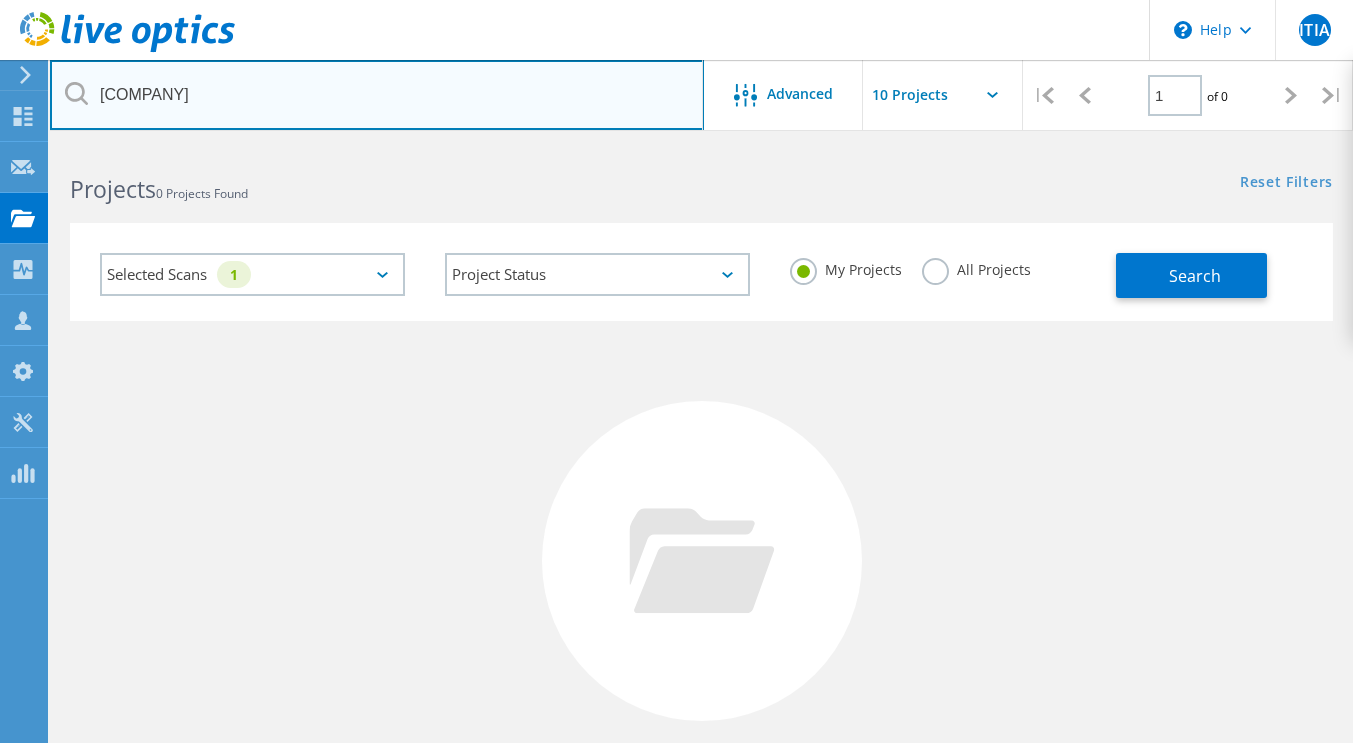 type on "[COMPANY]" 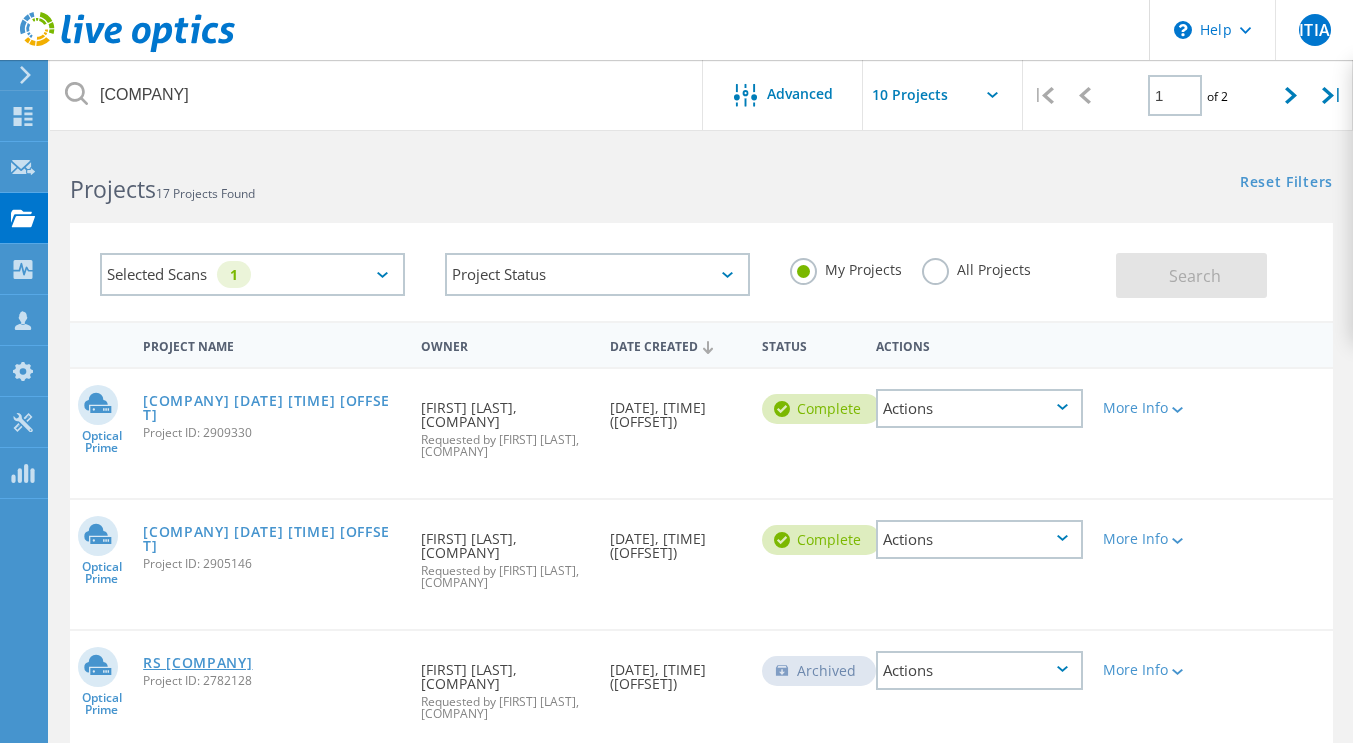 click on "RS [COMPANY]" 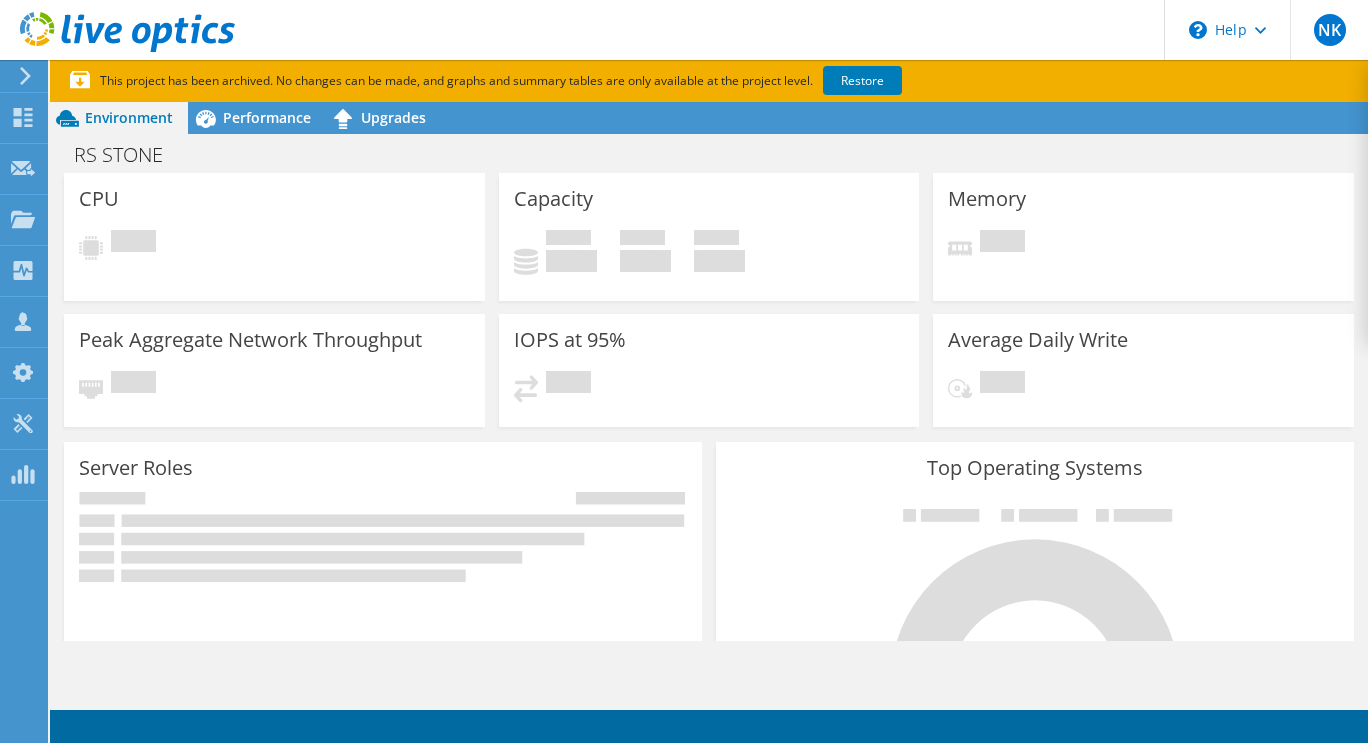 scroll, scrollTop: 0, scrollLeft: 0, axis: both 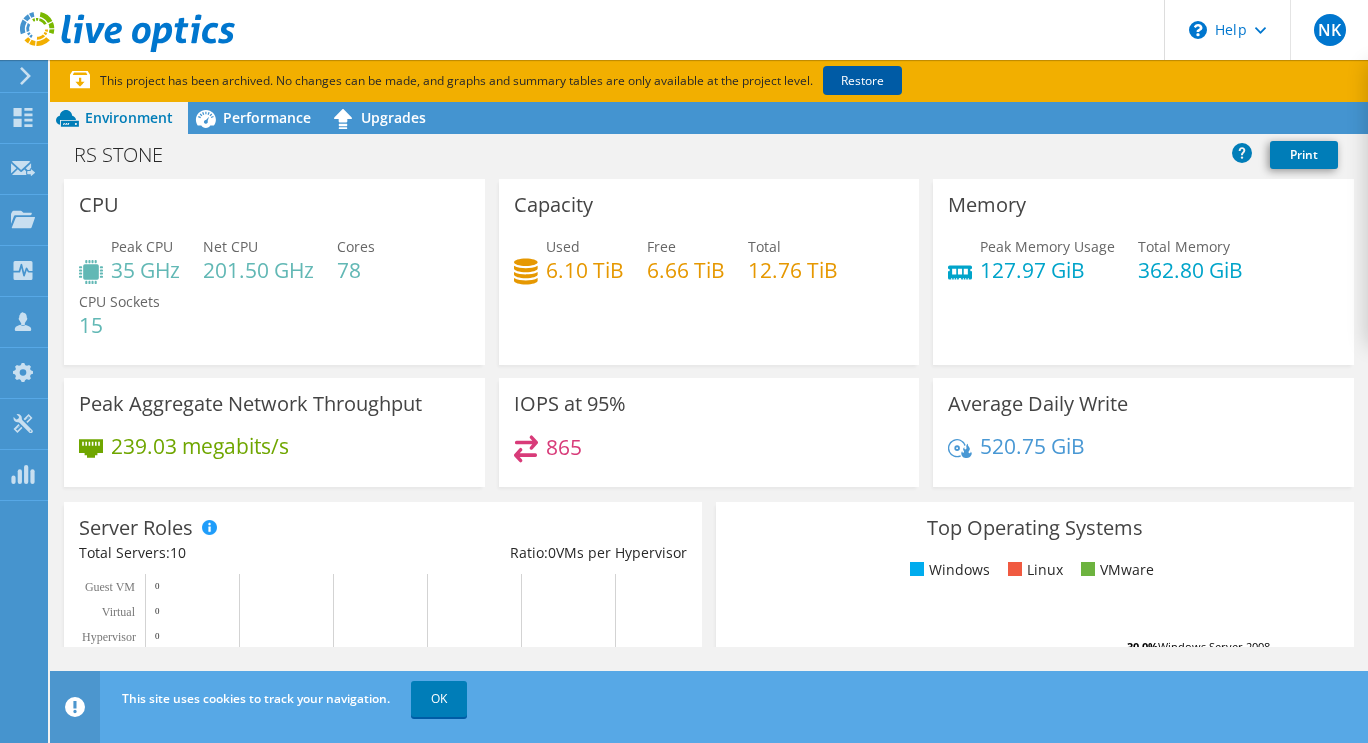 click on "Restore" at bounding box center (862, 80) 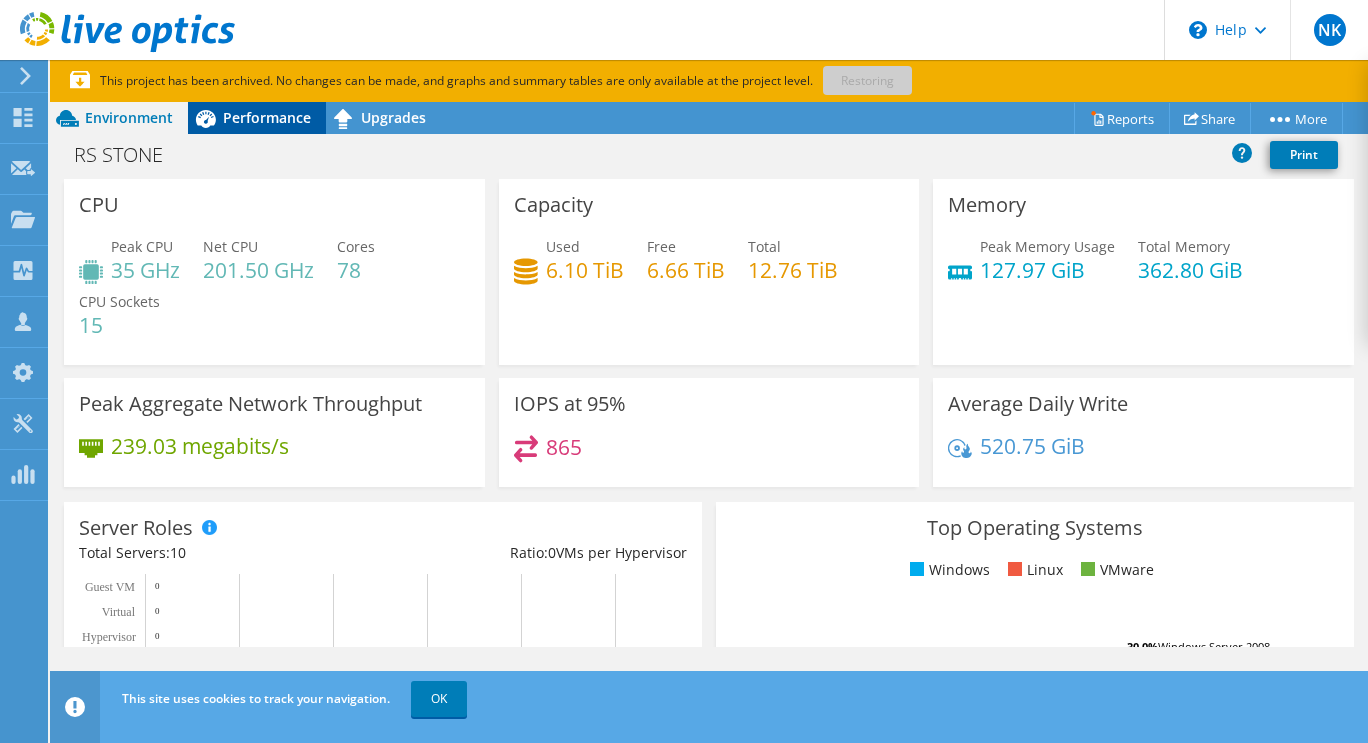 click on "Performance" at bounding box center [267, 117] 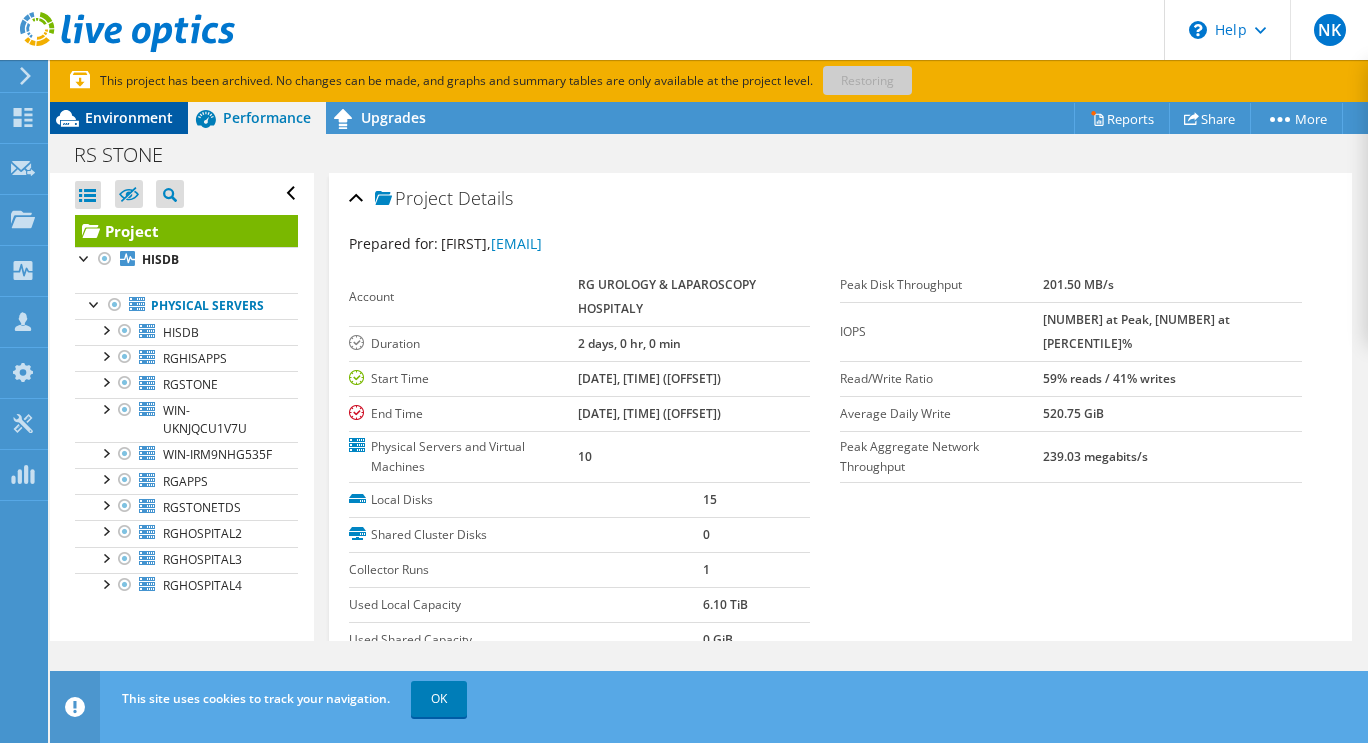 click on "Environment" at bounding box center (129, 117) 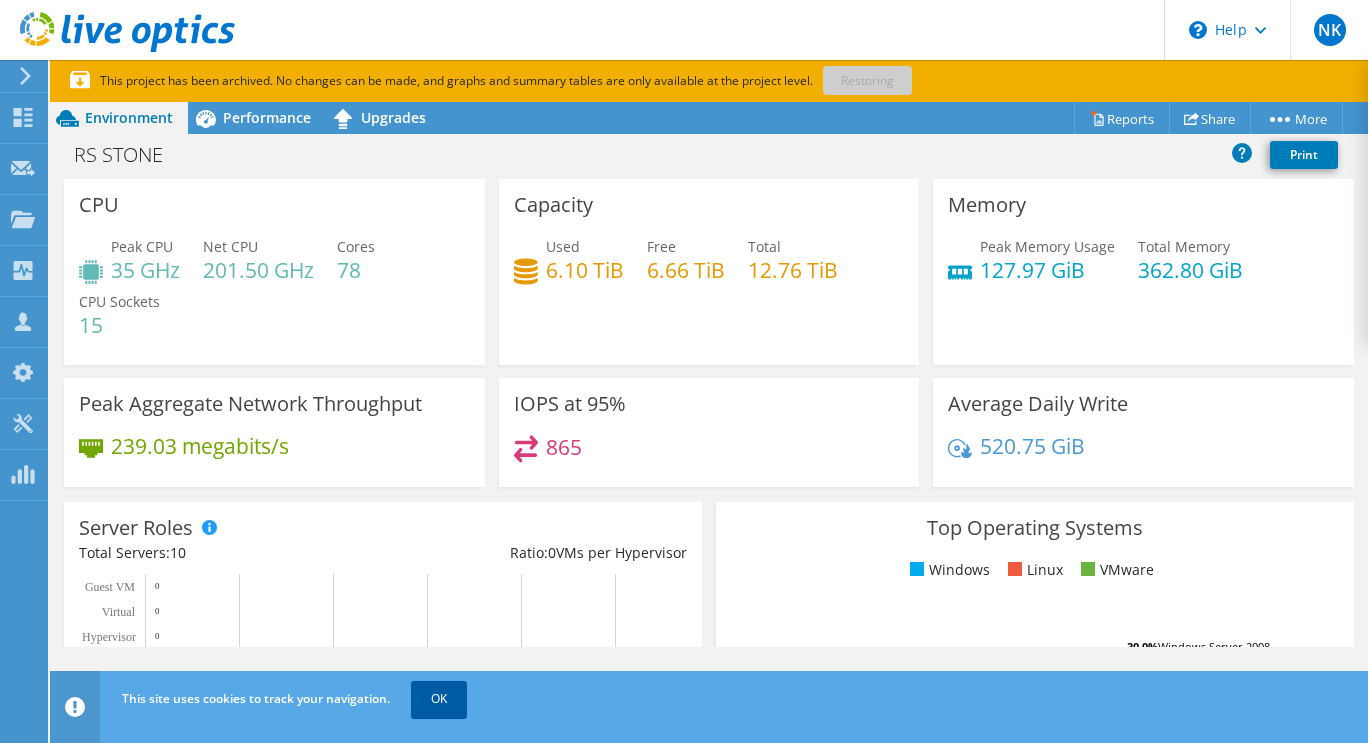 click on "OK" at bounding box center (439, 699) 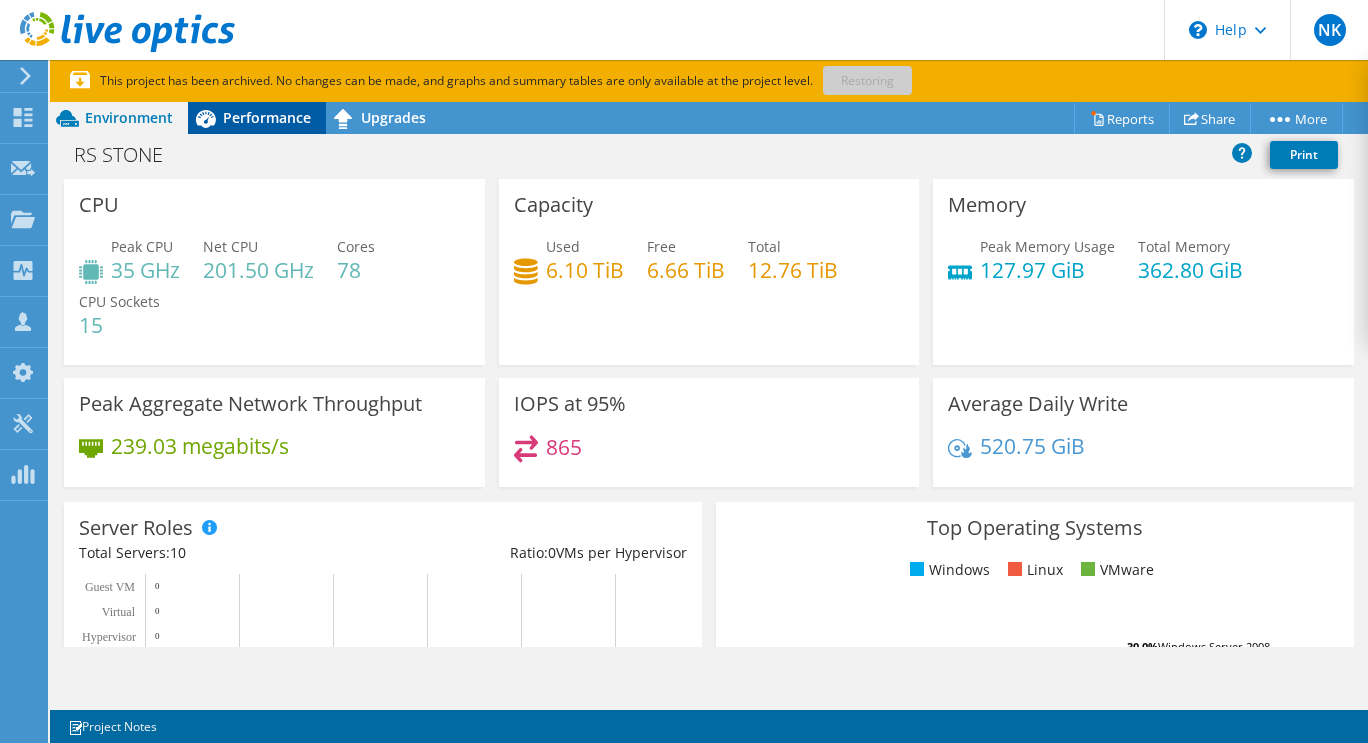 click on "Performance" at bounding box center (267, 117) 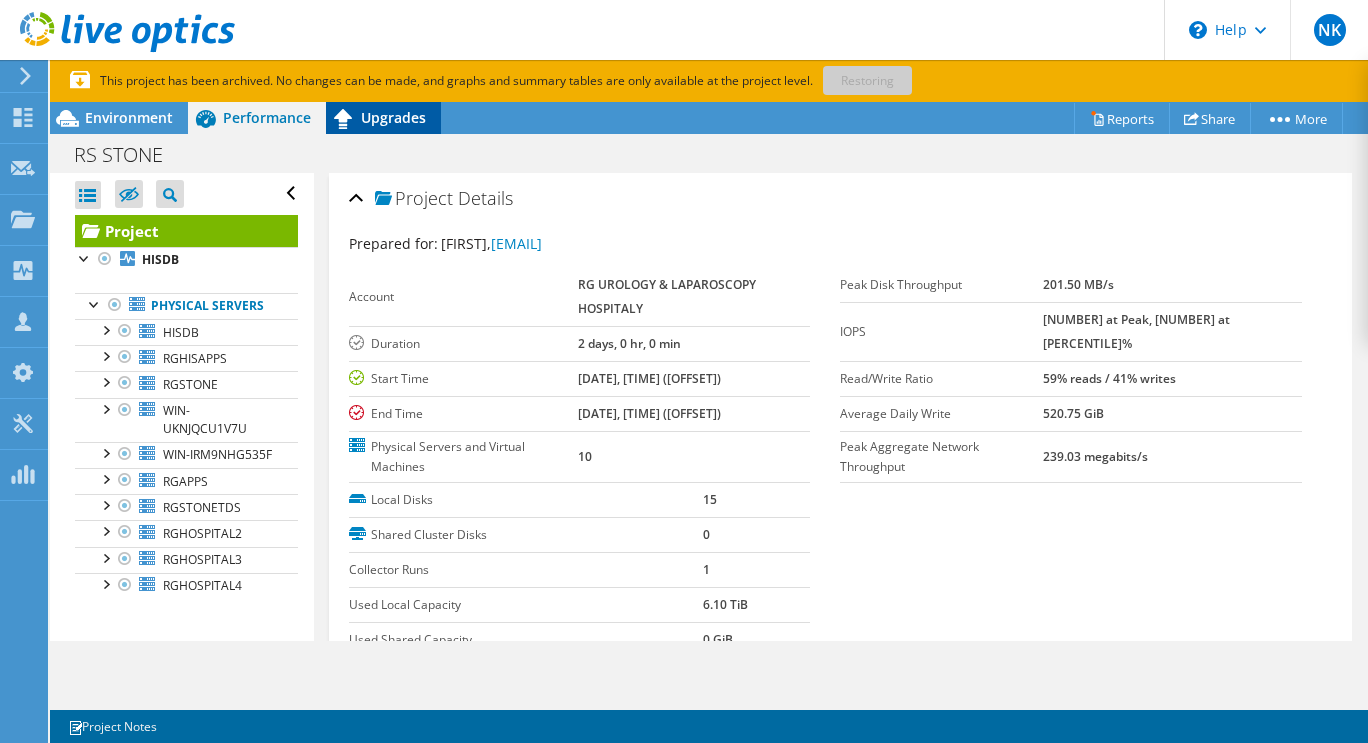 click on "Upgrades" at bounding box center (393, 117) 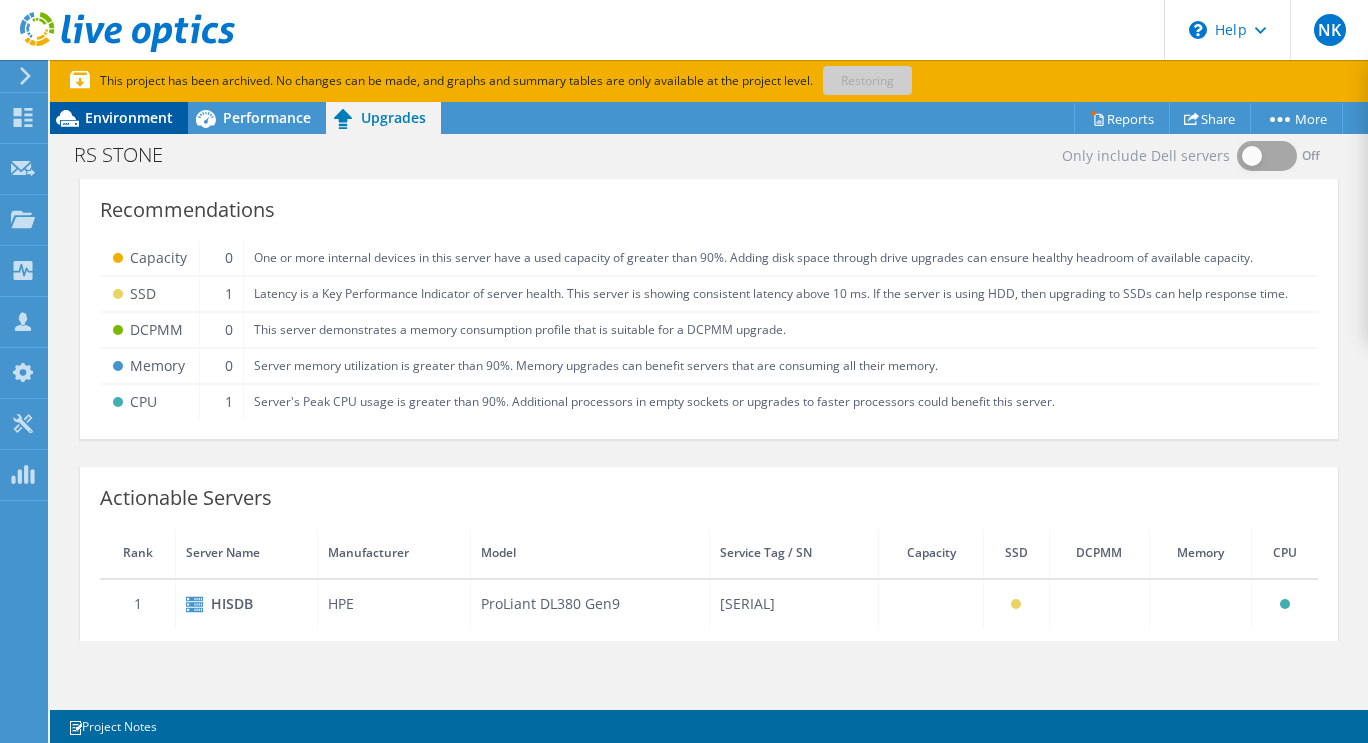 click on "Environment" at bounding box center [129, 117] 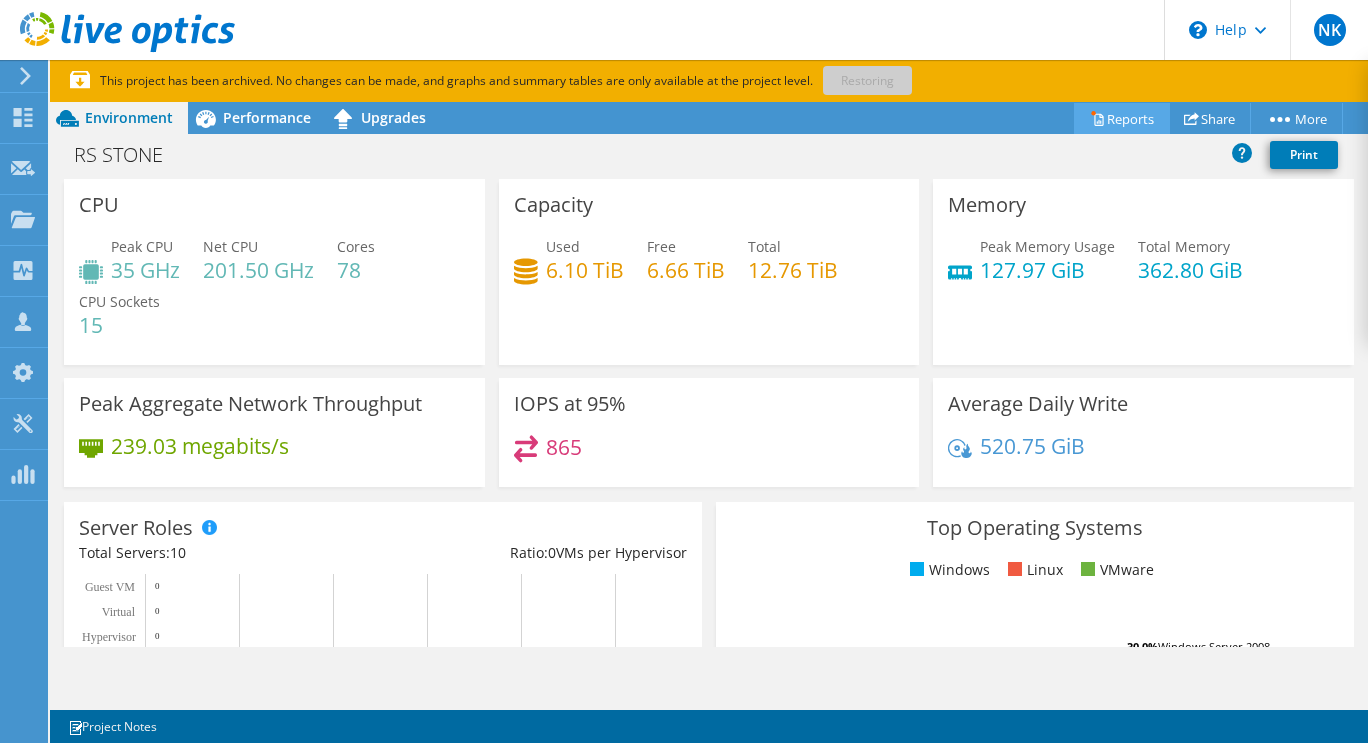 click on "Reports" at bounding box center [1122, 118] 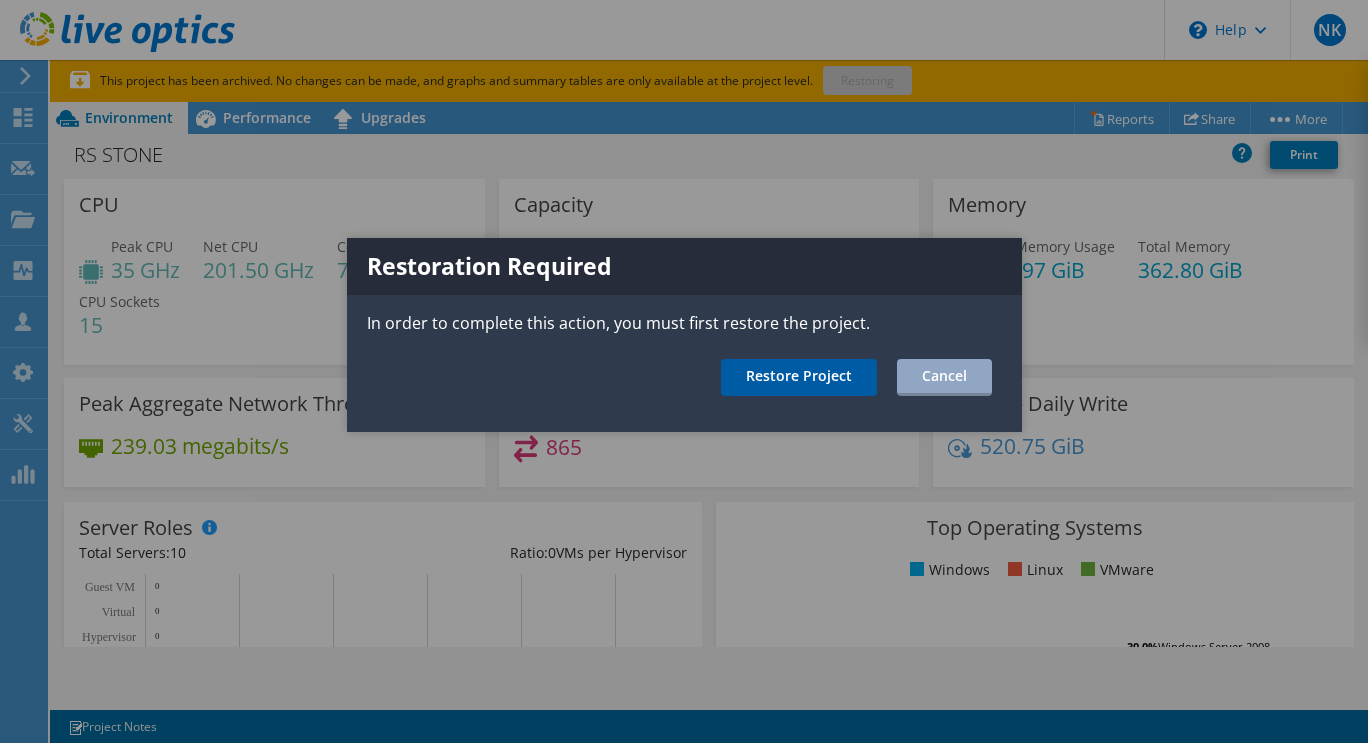 click on "Restore Project" at bounding box center (799, 377) 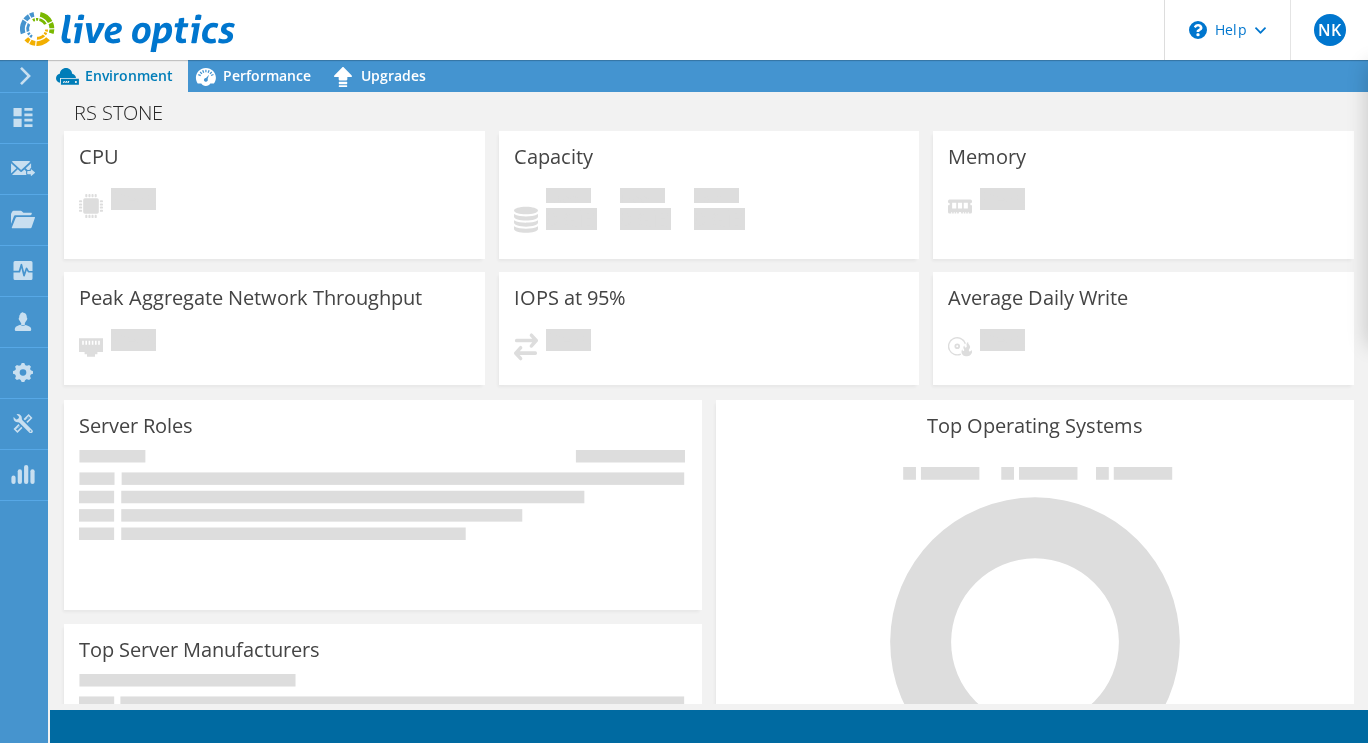 scroll, scrollTop: 0, scrollLeft: 0, axis: both 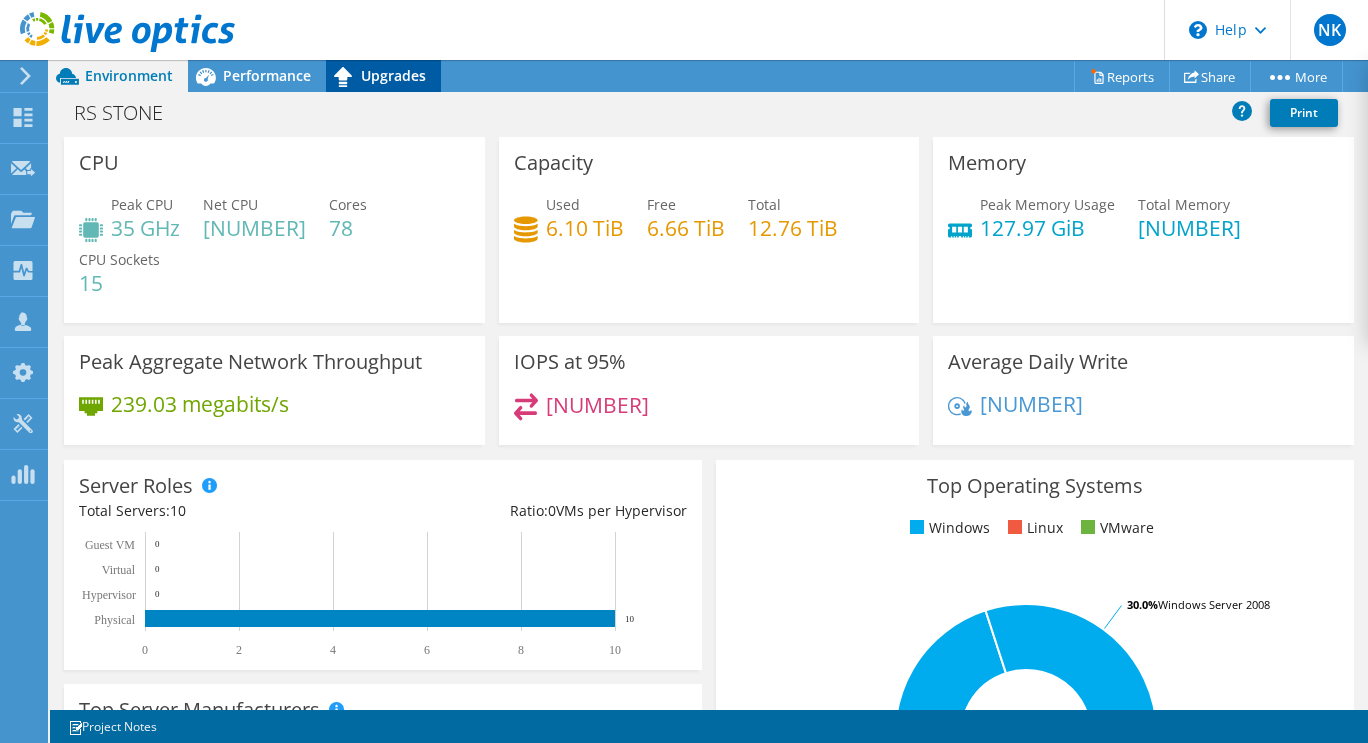 click on "Upgrades" at bounding box center (393, 75) 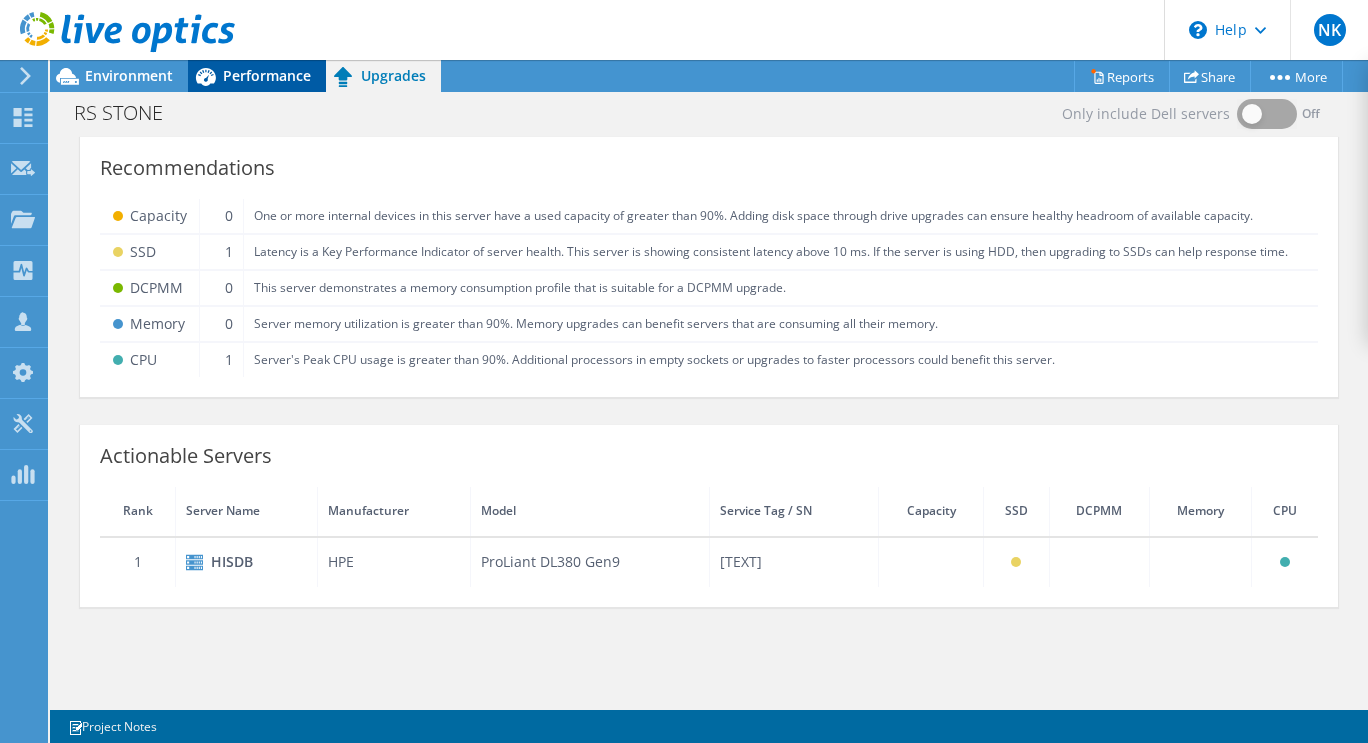 click on "Performance" at bounding box center [267, 75] 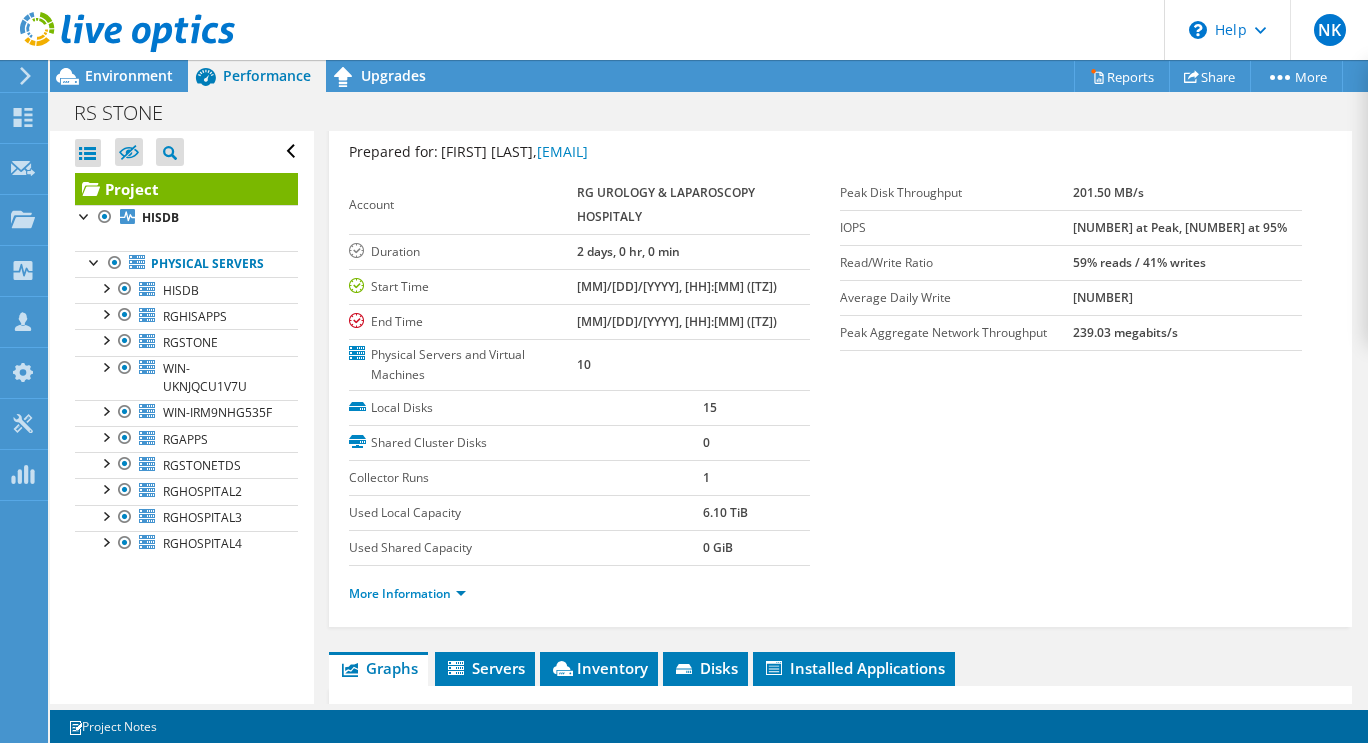 scroll, scrollTop: 49, scrollLeft: 0, axis: vertical 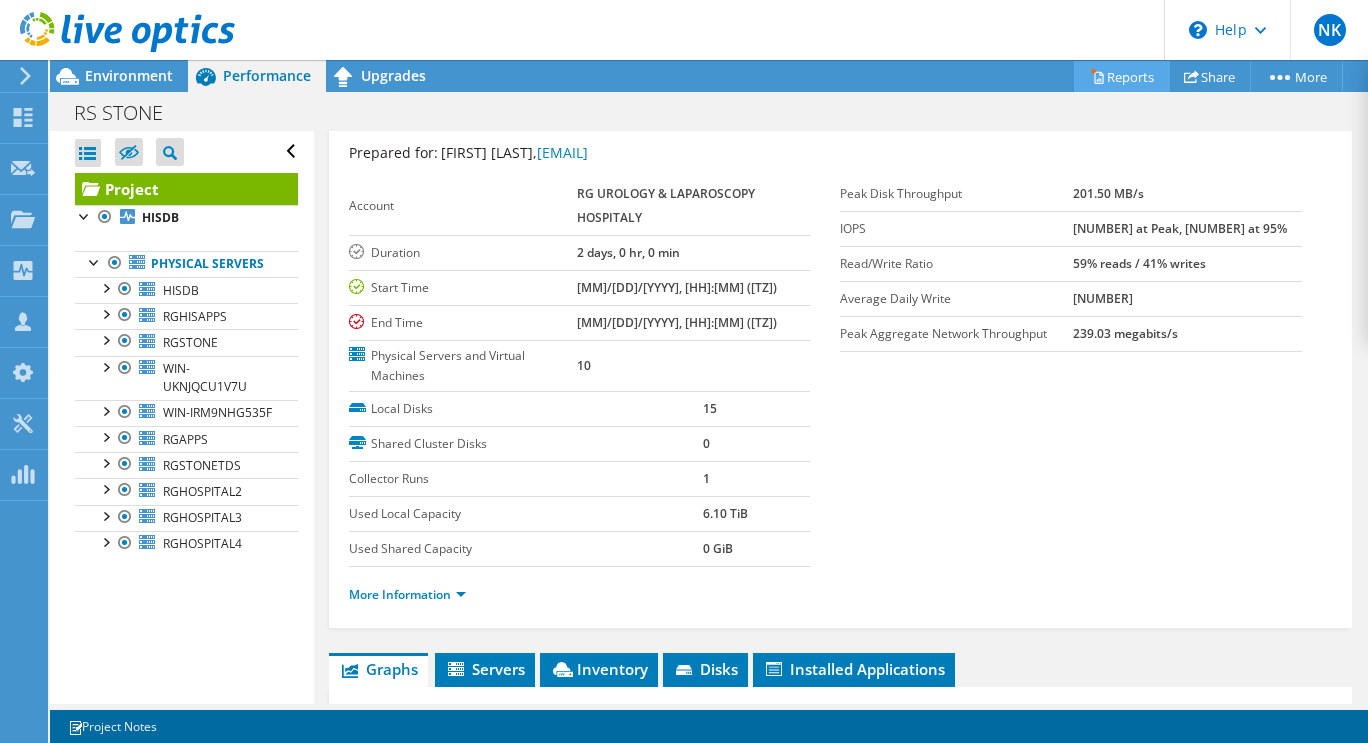 click on "Reports" at bounding box center [1122, 76] 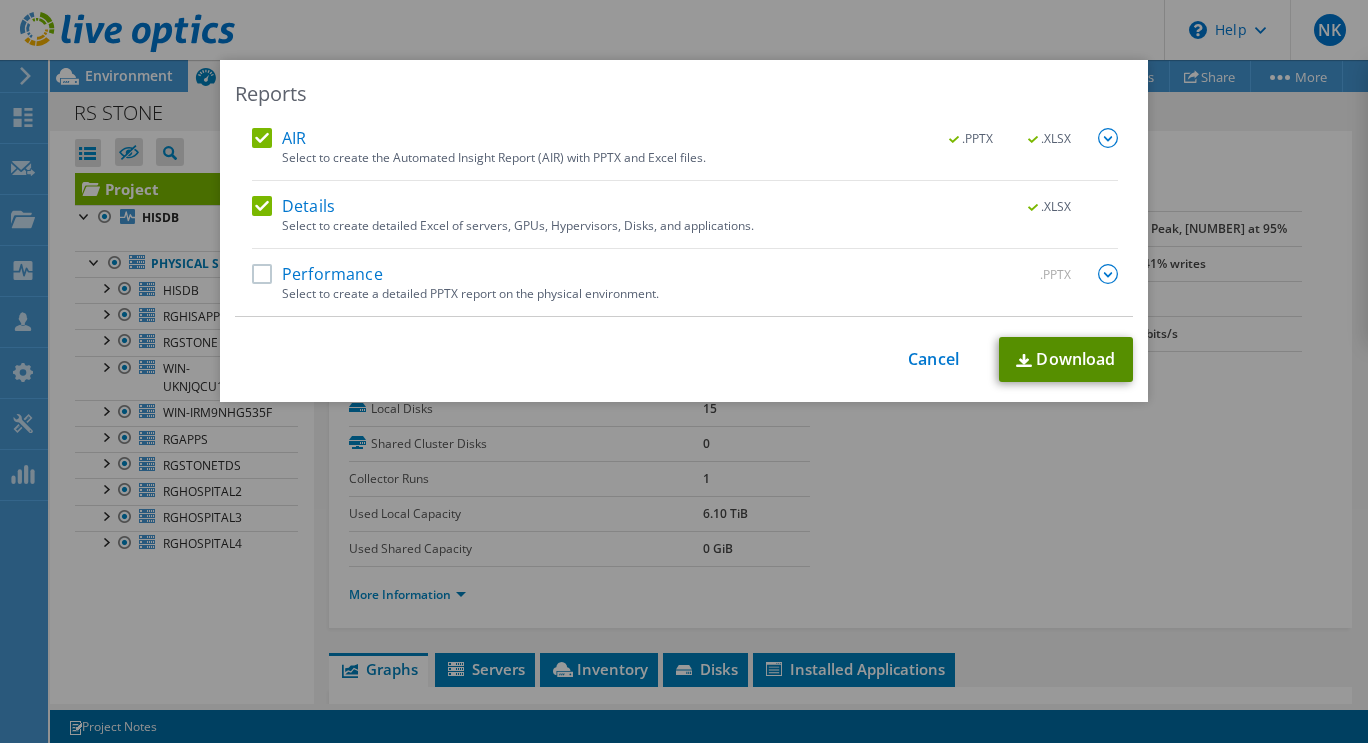 click on "Download" at bounding box center (1066, 359) 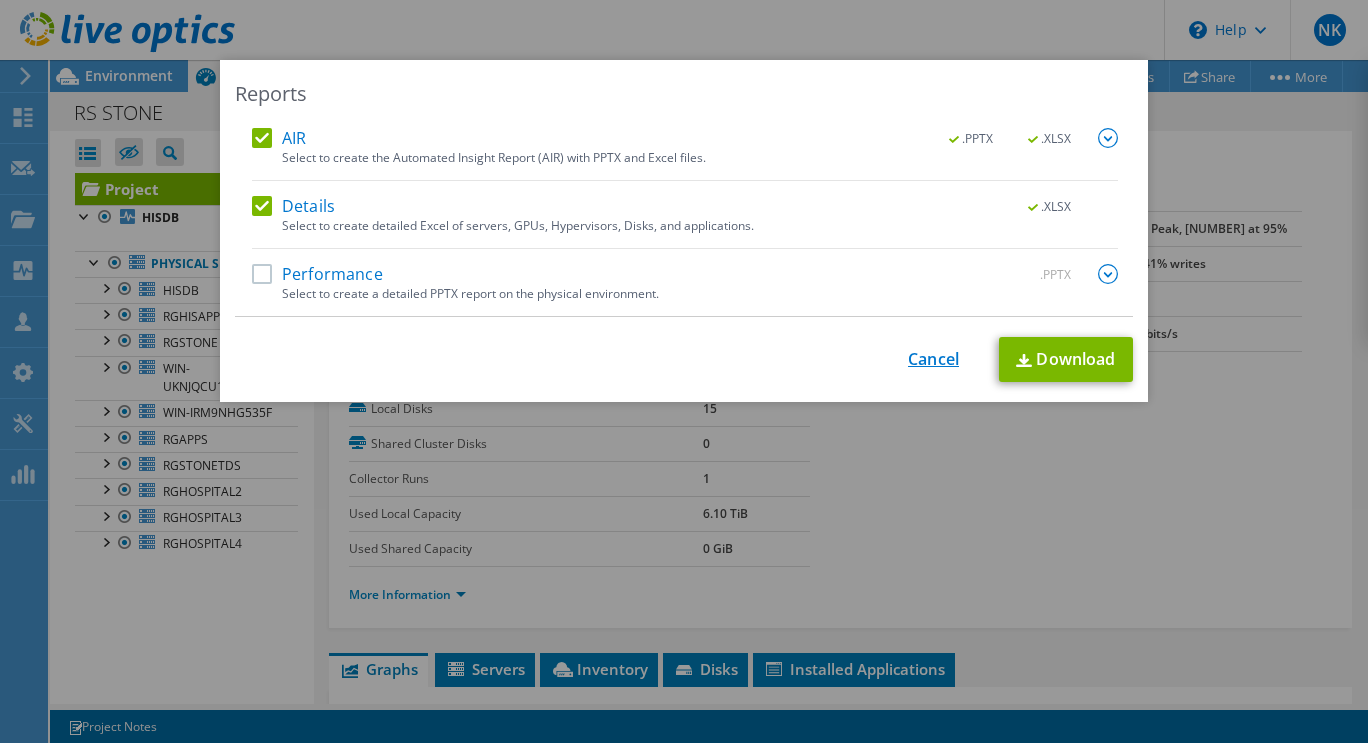 click on "Cancel" at bounding box center (933, 359) 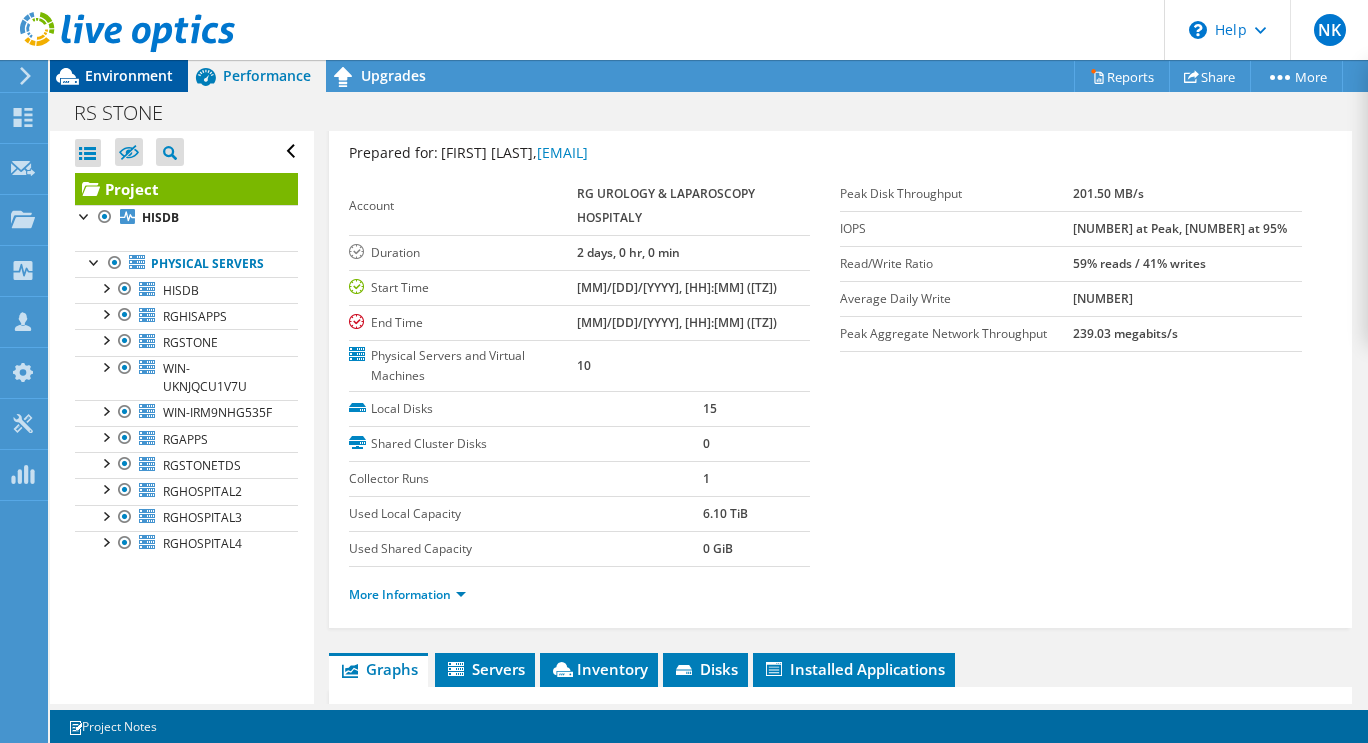 click on "Environment" at bounding box center (129, 75) 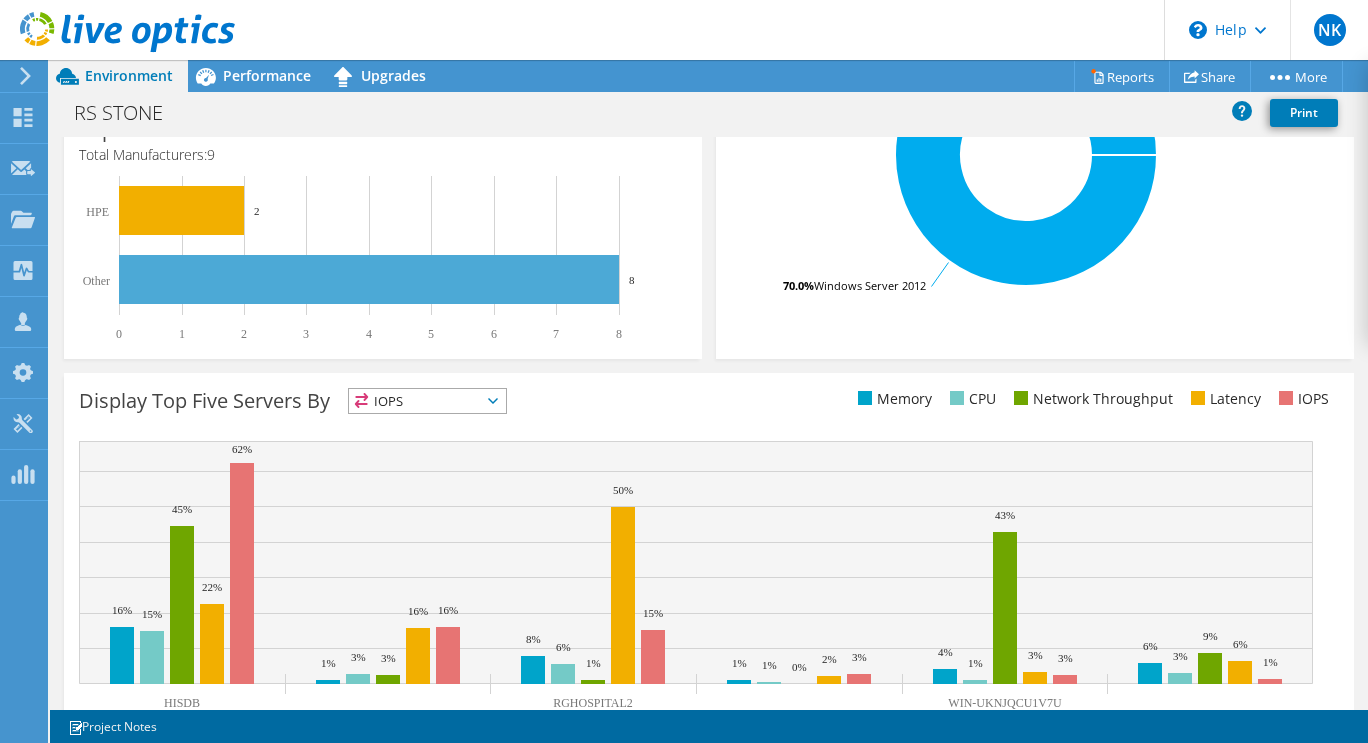 scroll, scrollTop: 646, scrollLeft: 0, axis: vertical 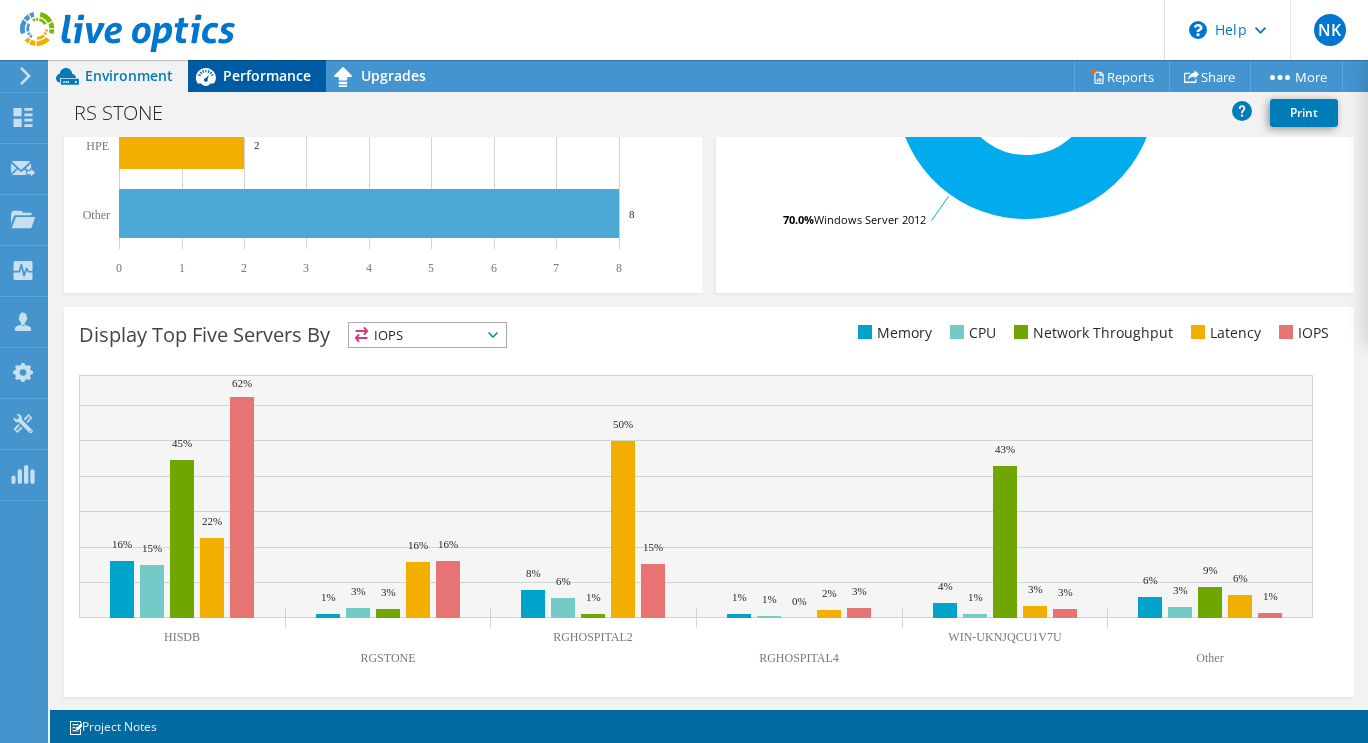 click on "Performance" at bounding box center [267, 75] 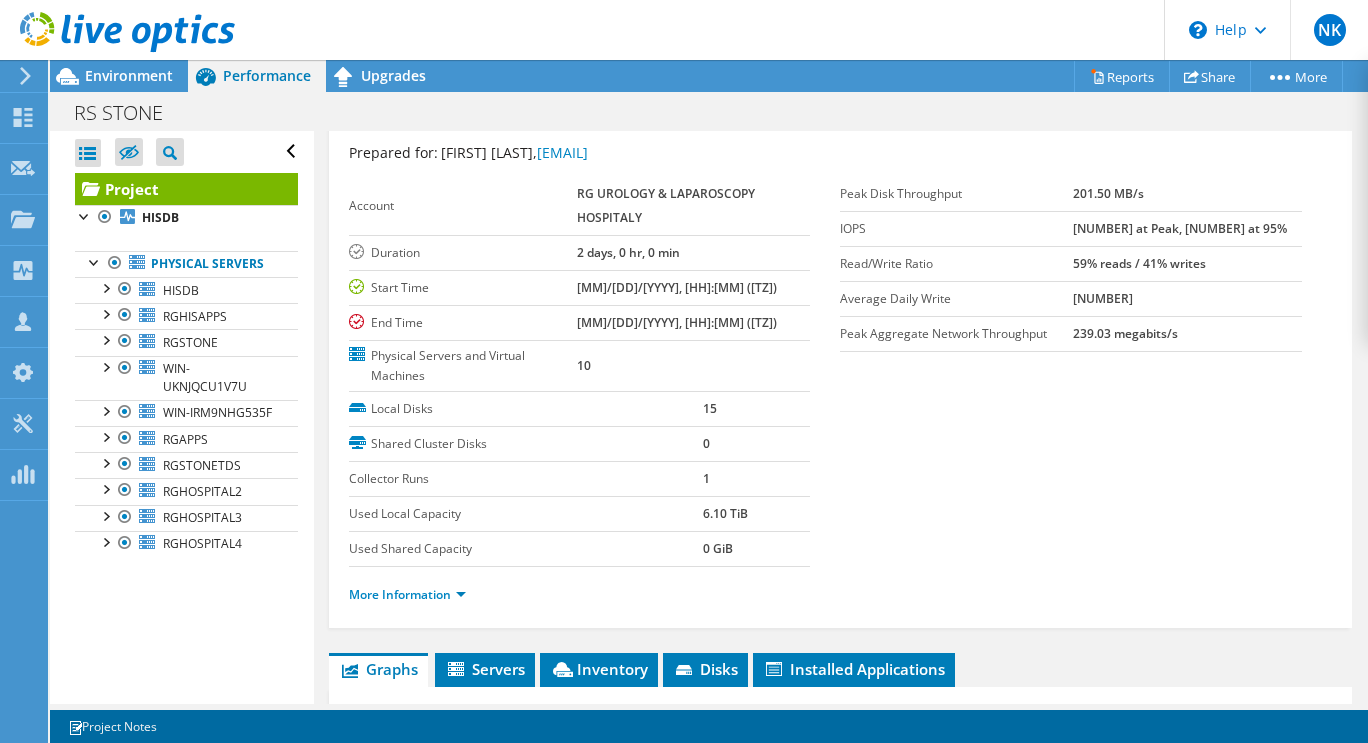 scroll, scrollTop: 0, scrollLeft: 0, axis: both 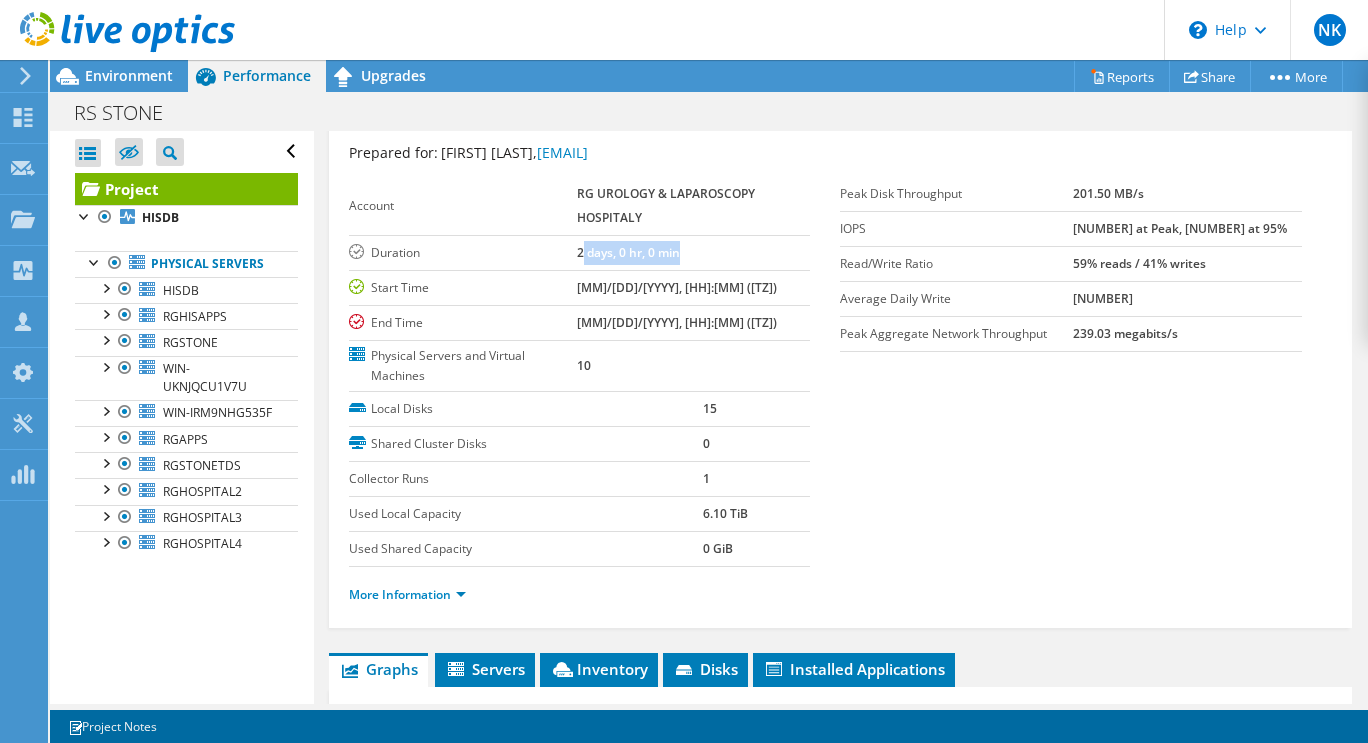 drag, startPoint x: 578, startPoint y: 252, endPoint x: 699, endPoint y: 257, distance: 121.103264 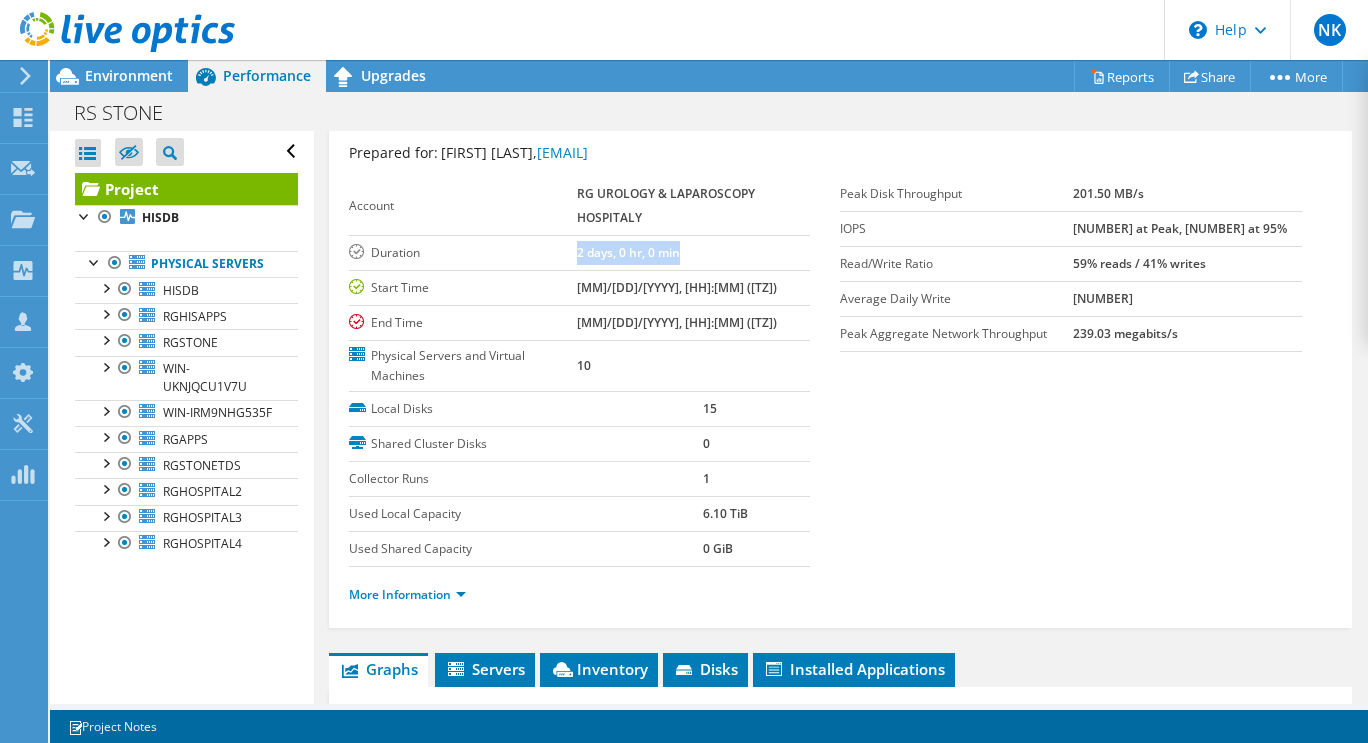 drag, startPoint x: 576, startPoint y: 252, endPoint x: 728, endPoint y: 248, distance: 152.05263 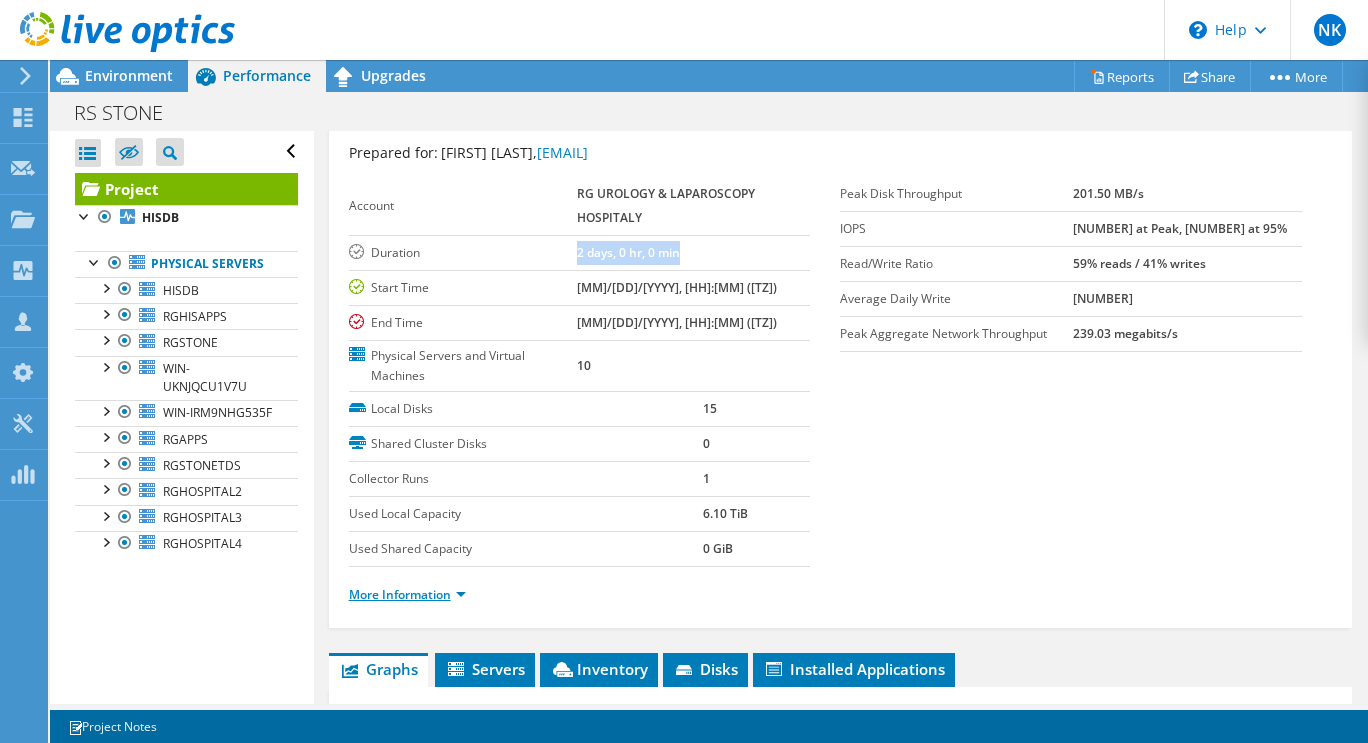 click on "More Information" at bounding box center [407, 594] 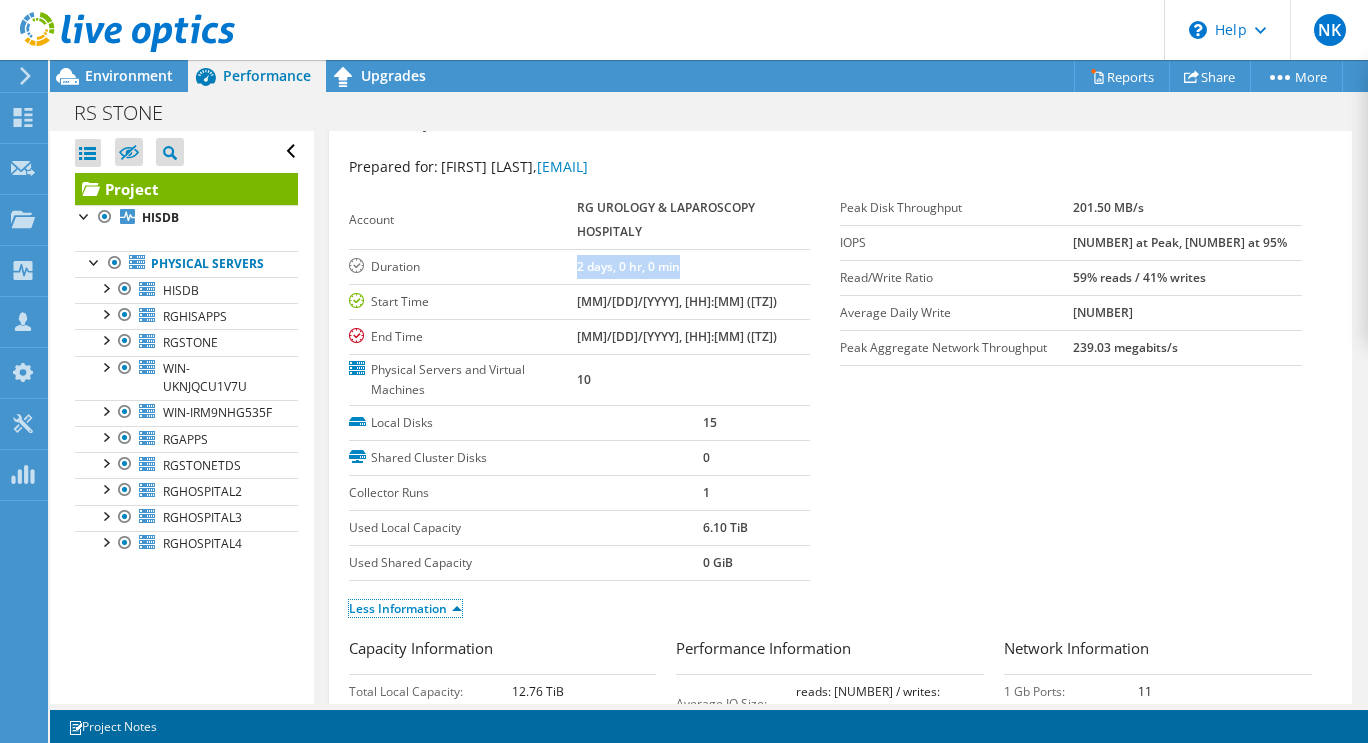 scroll, scrollTop: 0, scrollLeft: 0, axis: both 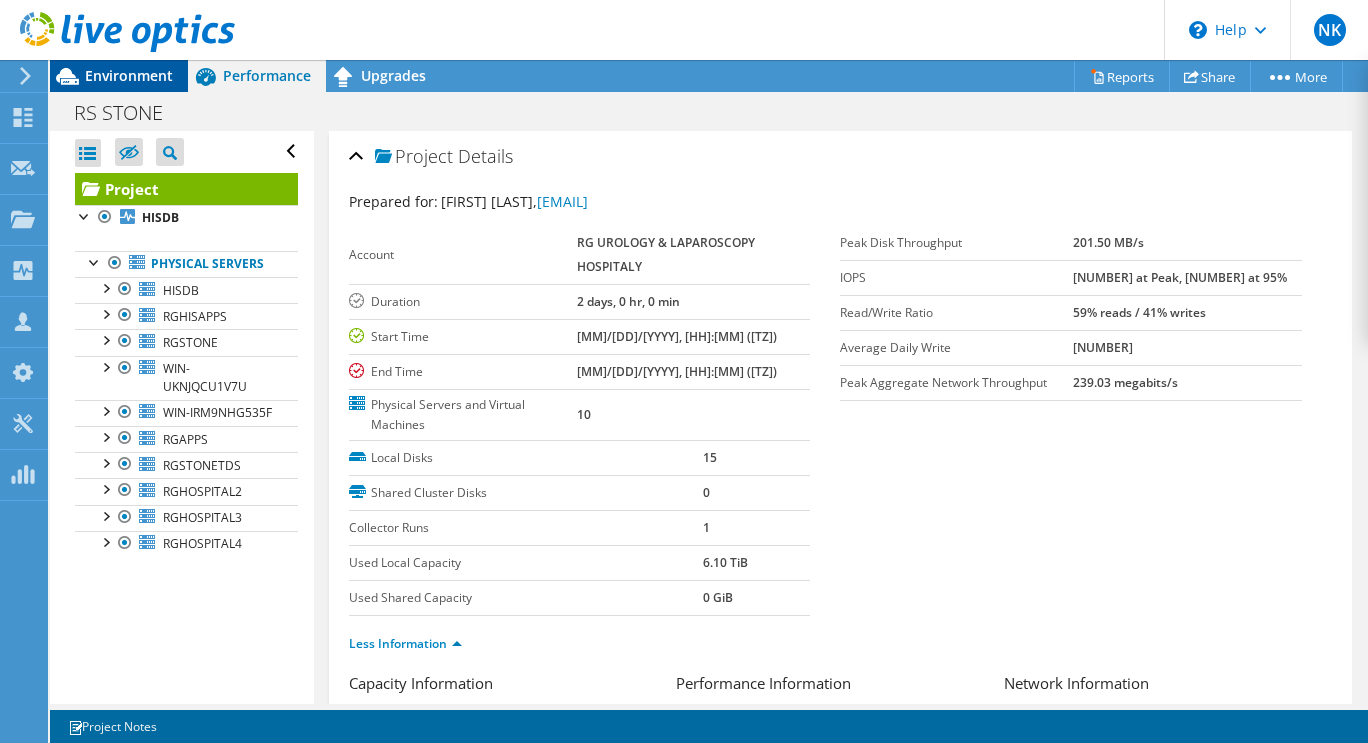 click on "Environment" at bounding box center (129, 75) 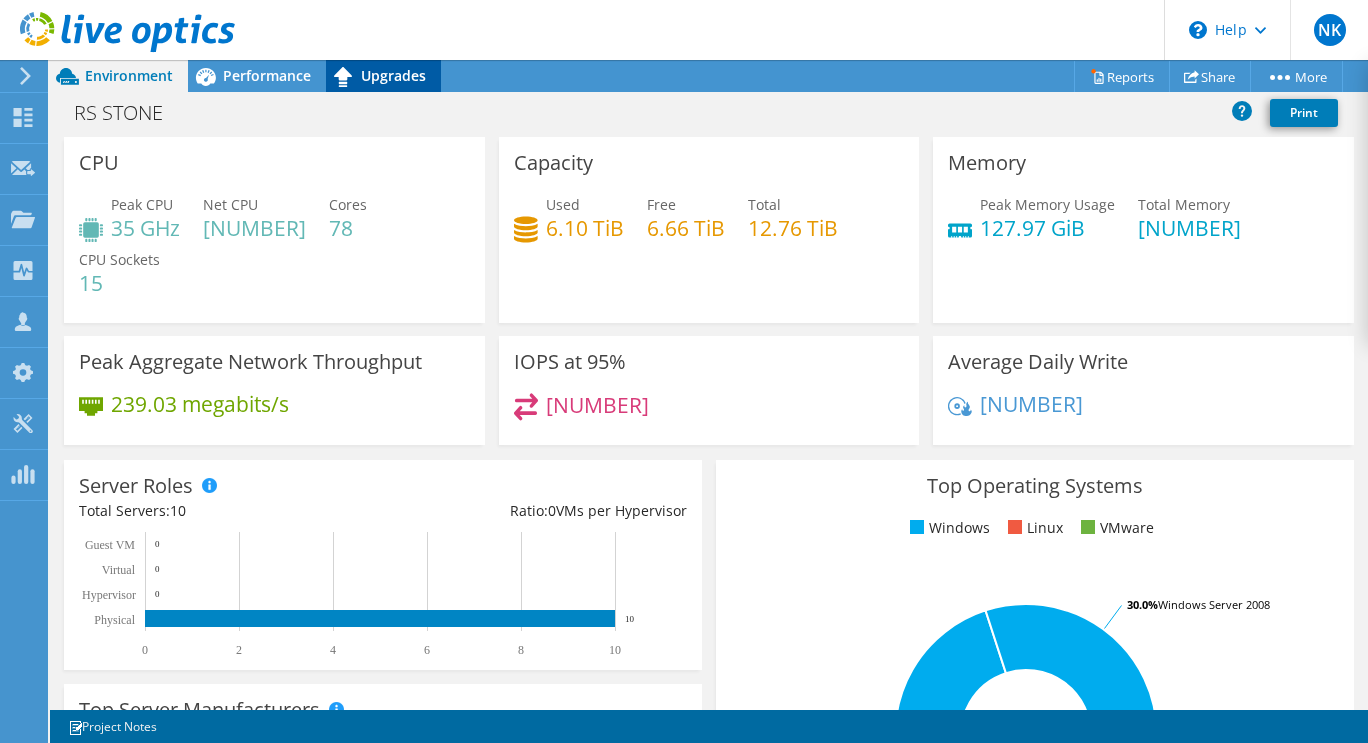 click on "Upgrades" at bounding box center [393, 75] 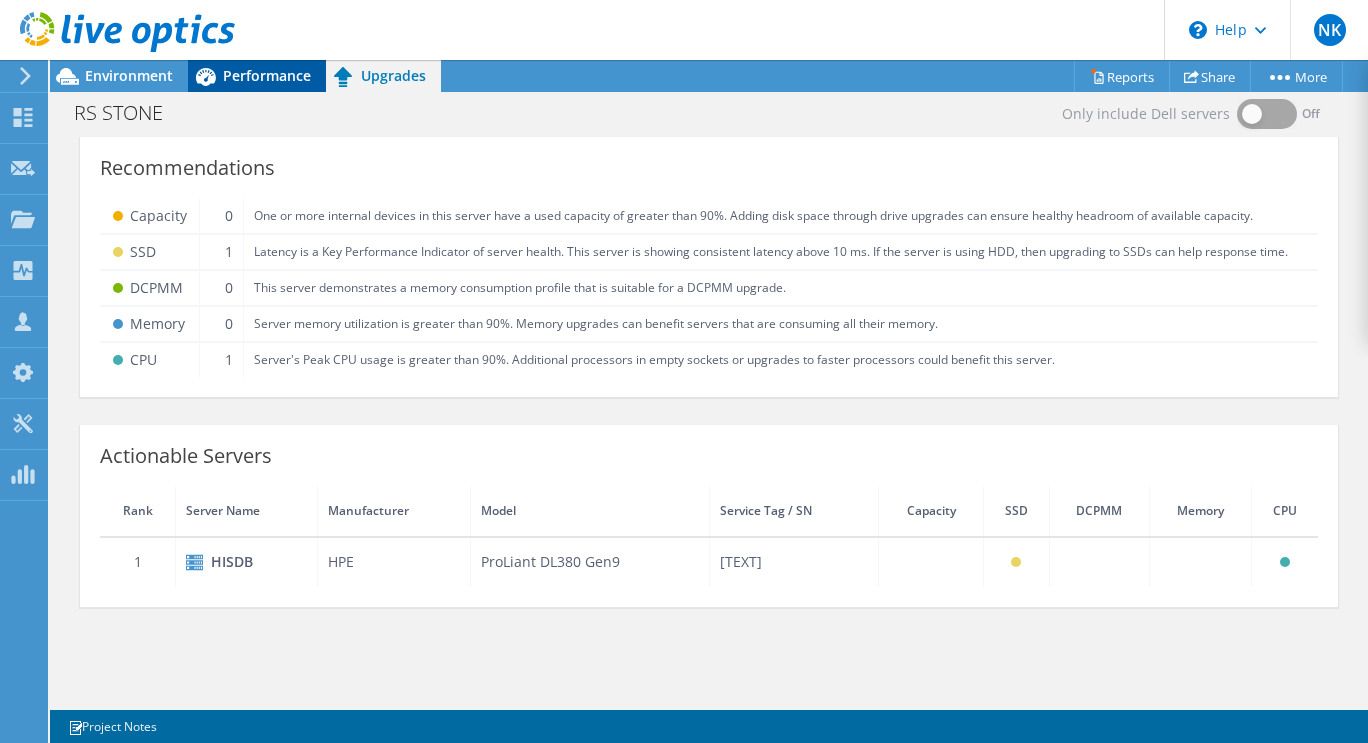 click on "Performance" at bounding box center [267, 75] 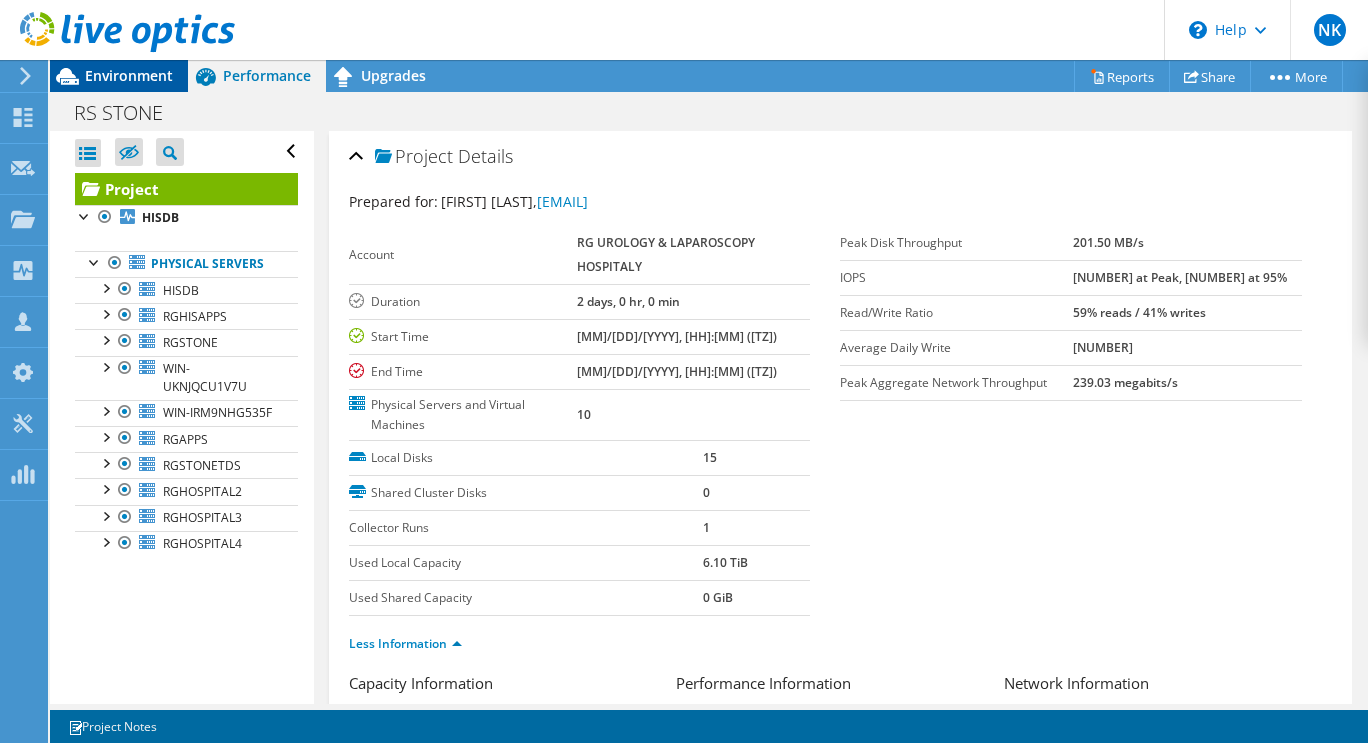click on "Environment" at bounding box center (129, 75) 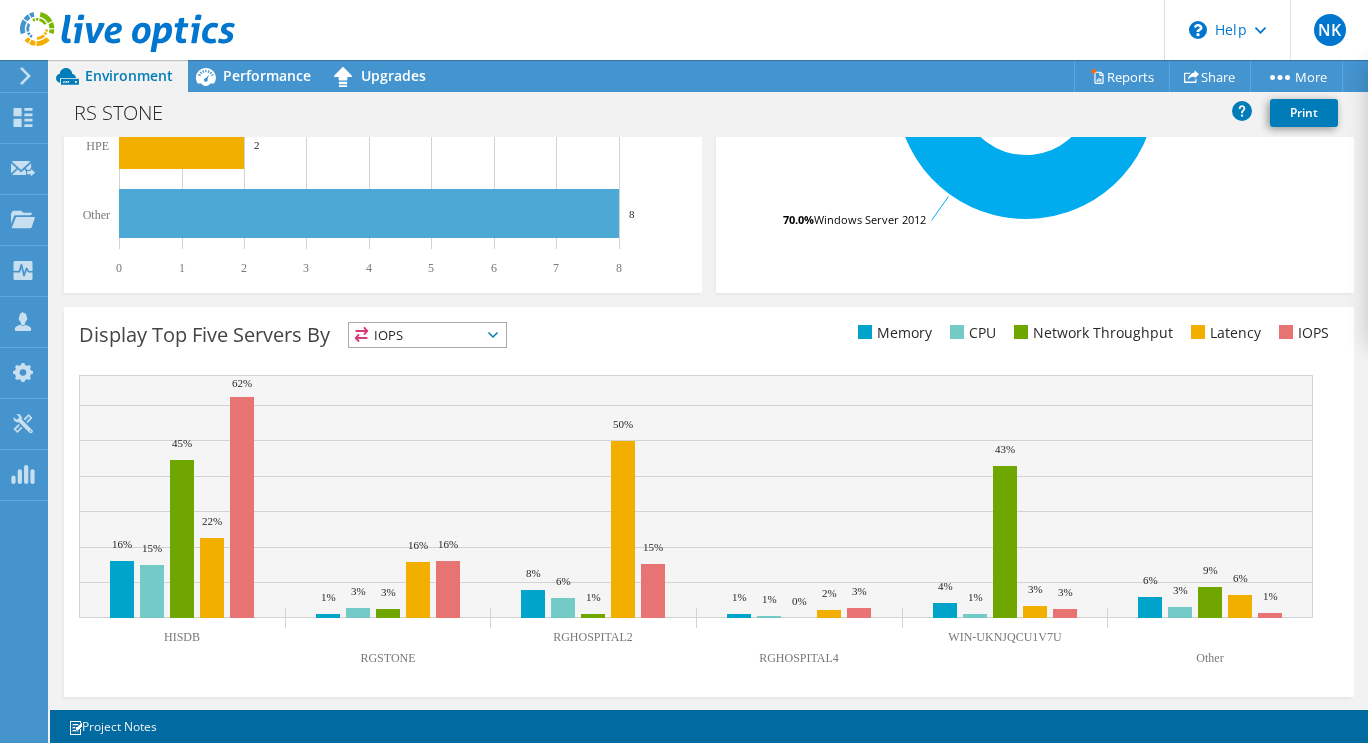 scroll, scrollTop: 206, scrollLeft: 0, axis: vertical 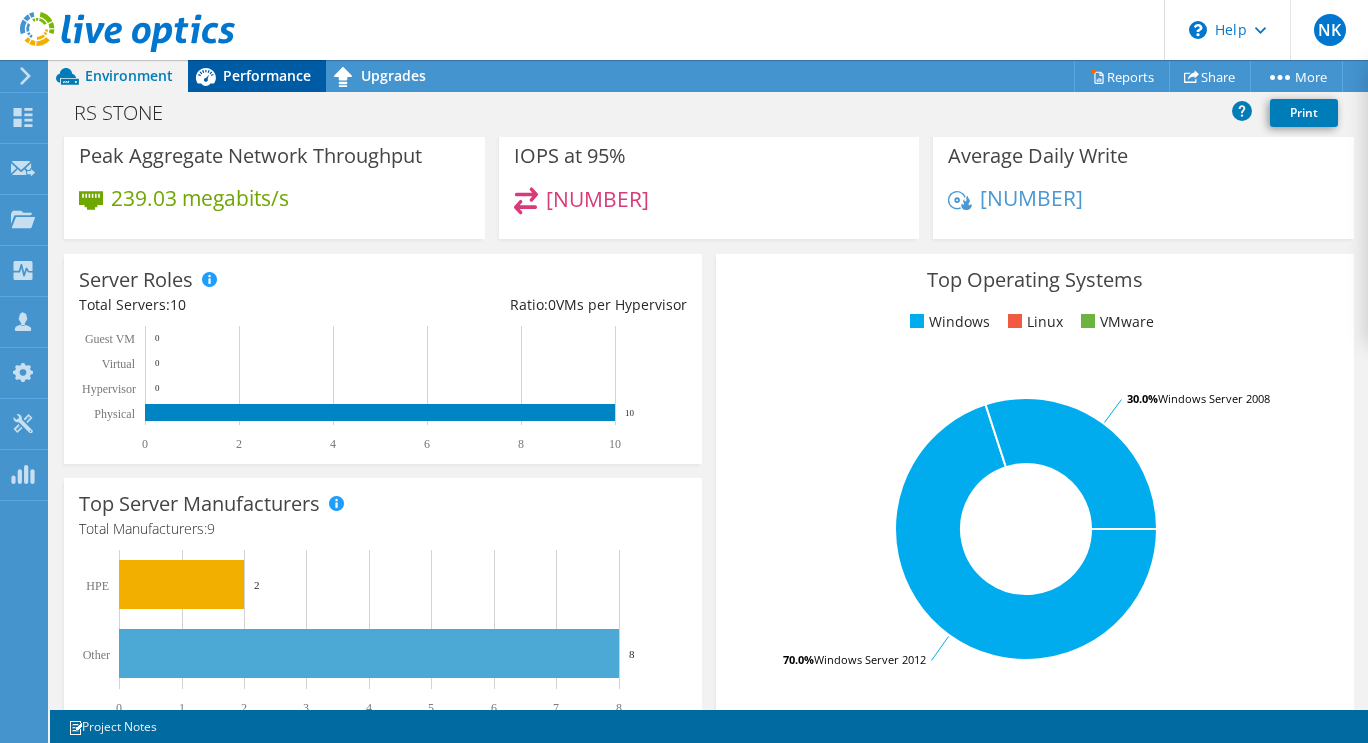 click on "Performance" at bounding box center [267, 75] 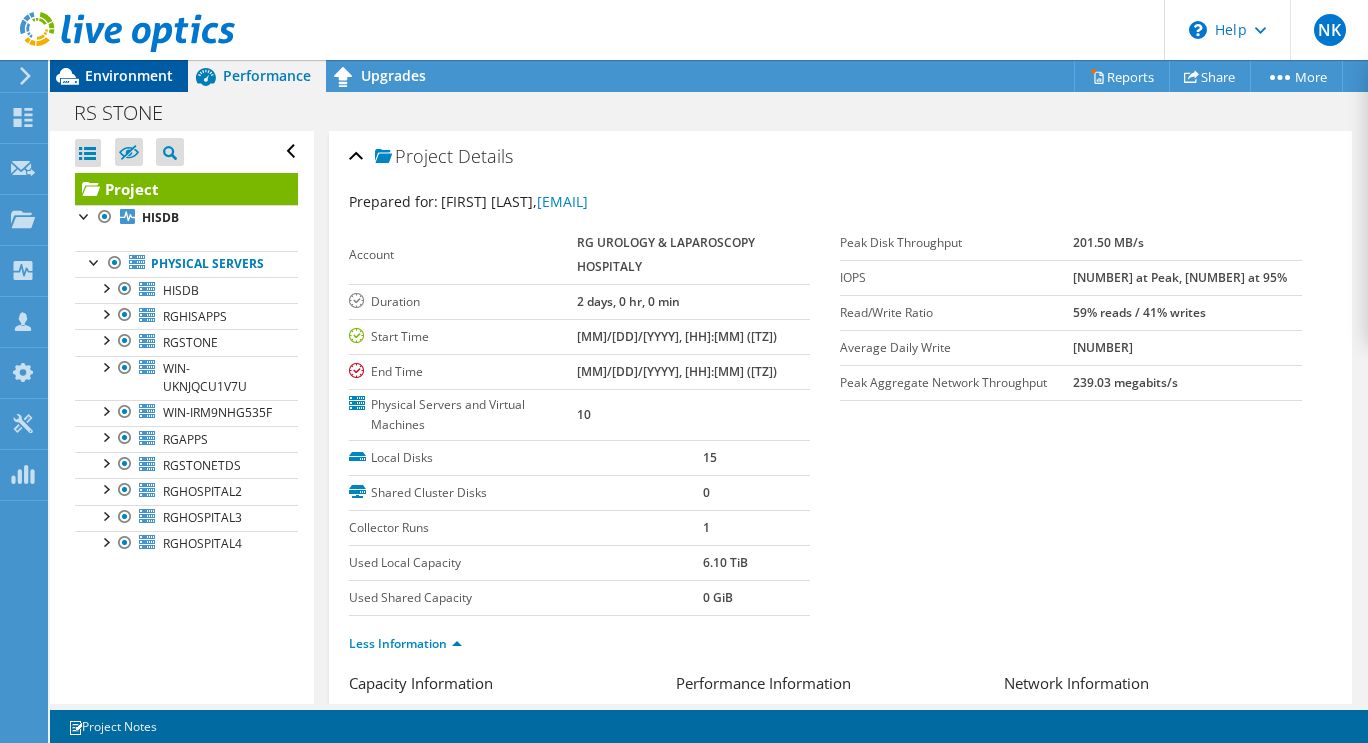 click on "Environment" at bounding box center (129, 75) 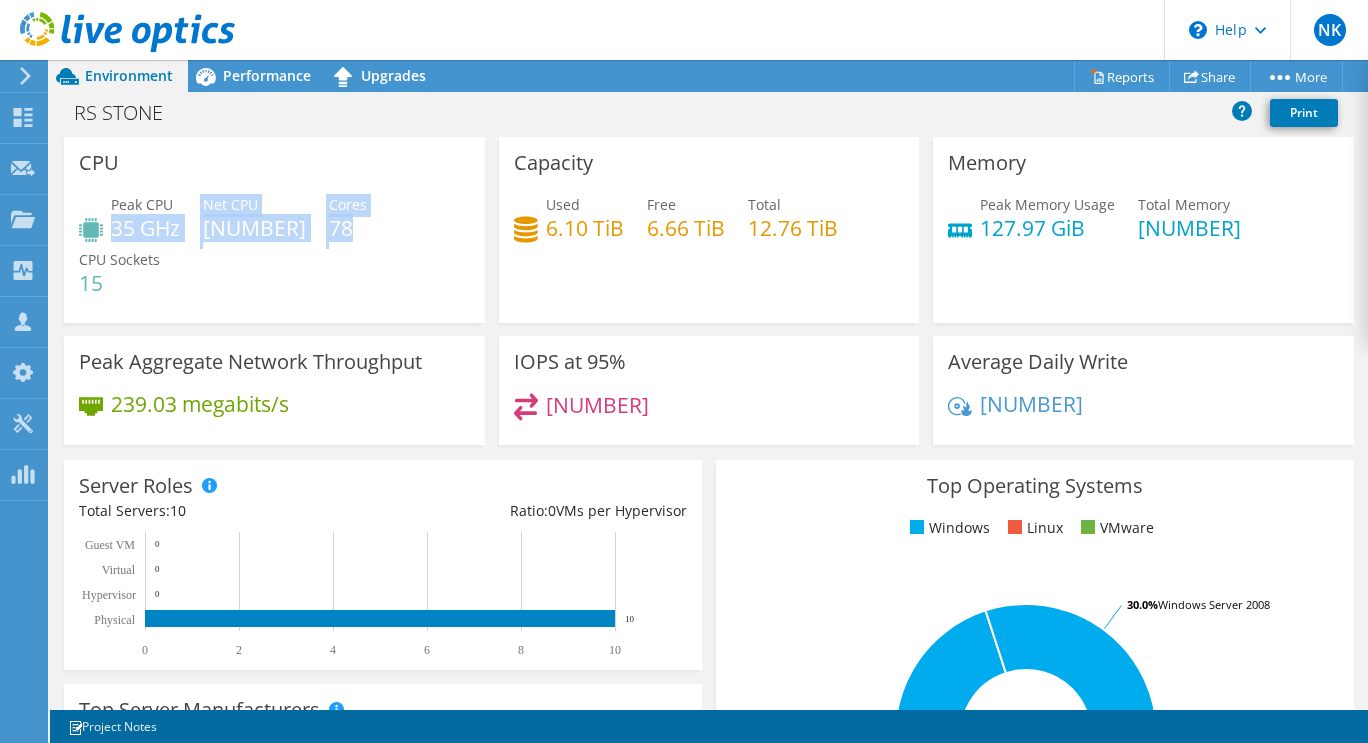 drag, startPoint x: 111, startPoint y: 222, endPoint x: 367, endPoint y: 228, distance: 256.0703 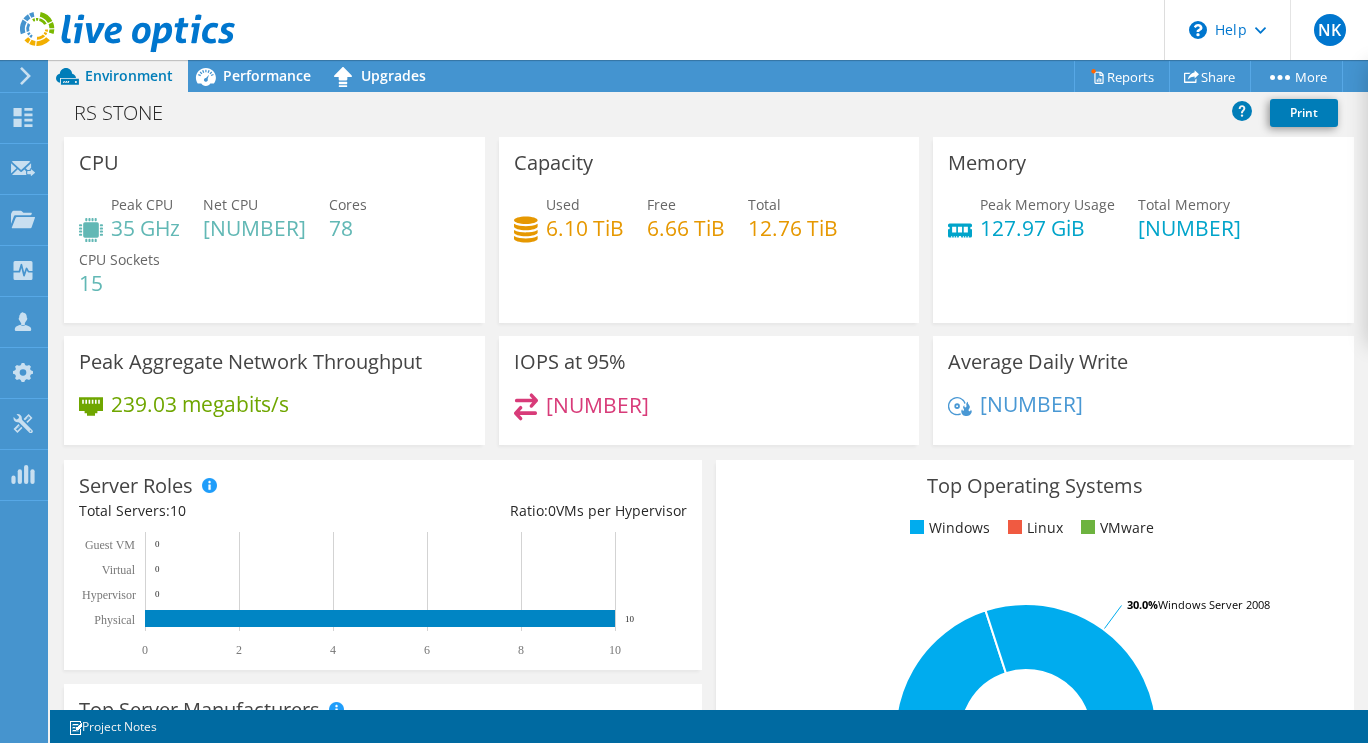 click on "Peak CPU
35 GHz
Net CPU
202.20 GHz
Cores
78
CPU Sockets
15" at bounding box center (274, 254) 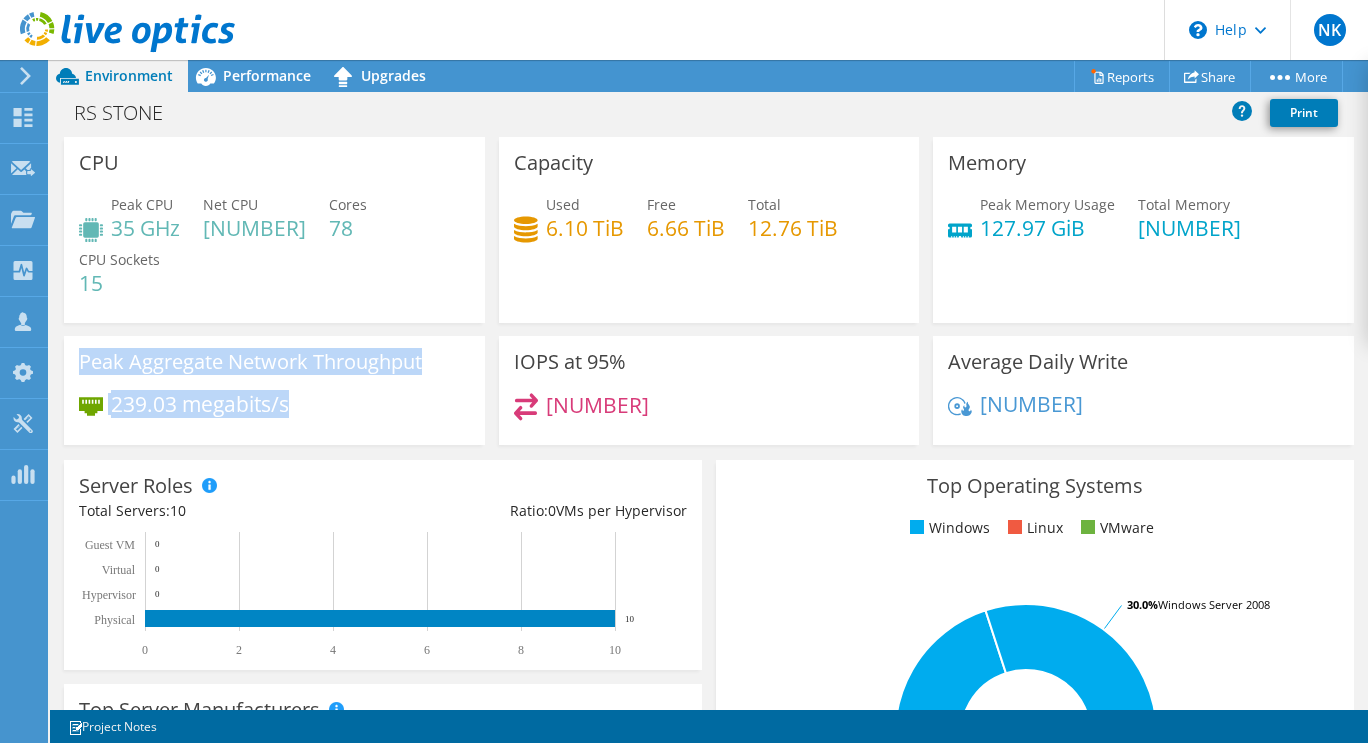 drag, startPoint x: 73, startPoint y: 357, endPoint x: 308, endPoint y: 399, distance: 238.7237 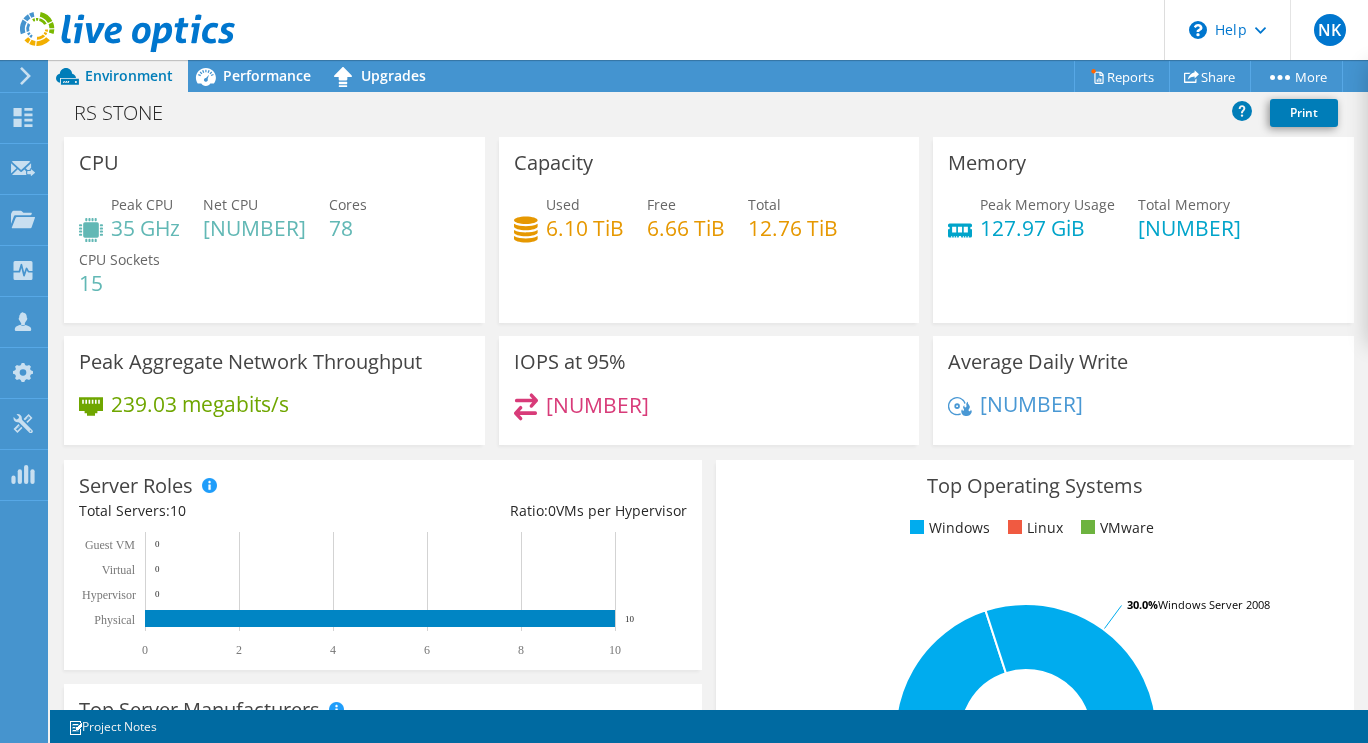 click on "Peak Aggregate Network Throughput
239.03 megabits/s" at bounding box center (274, 390) 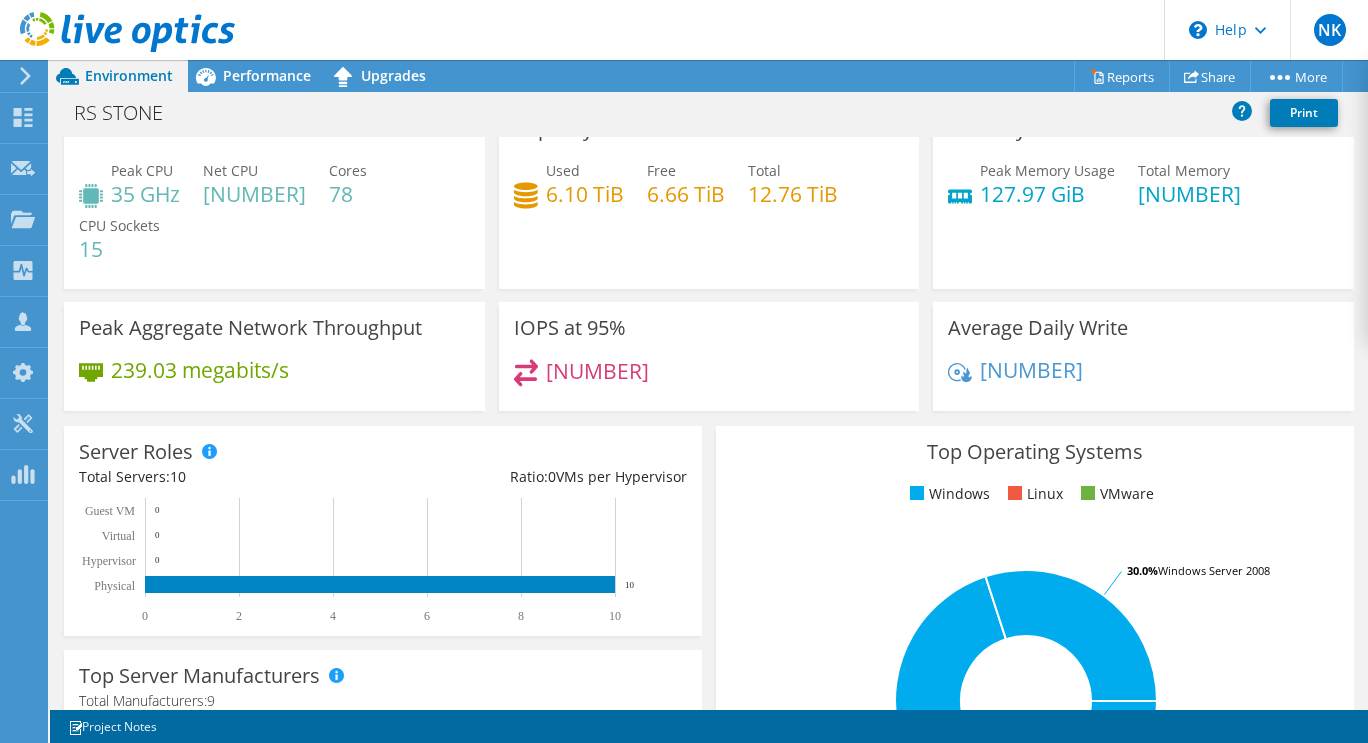 scroll, scrollTop: 0, scrollLeft: 0, axis: both 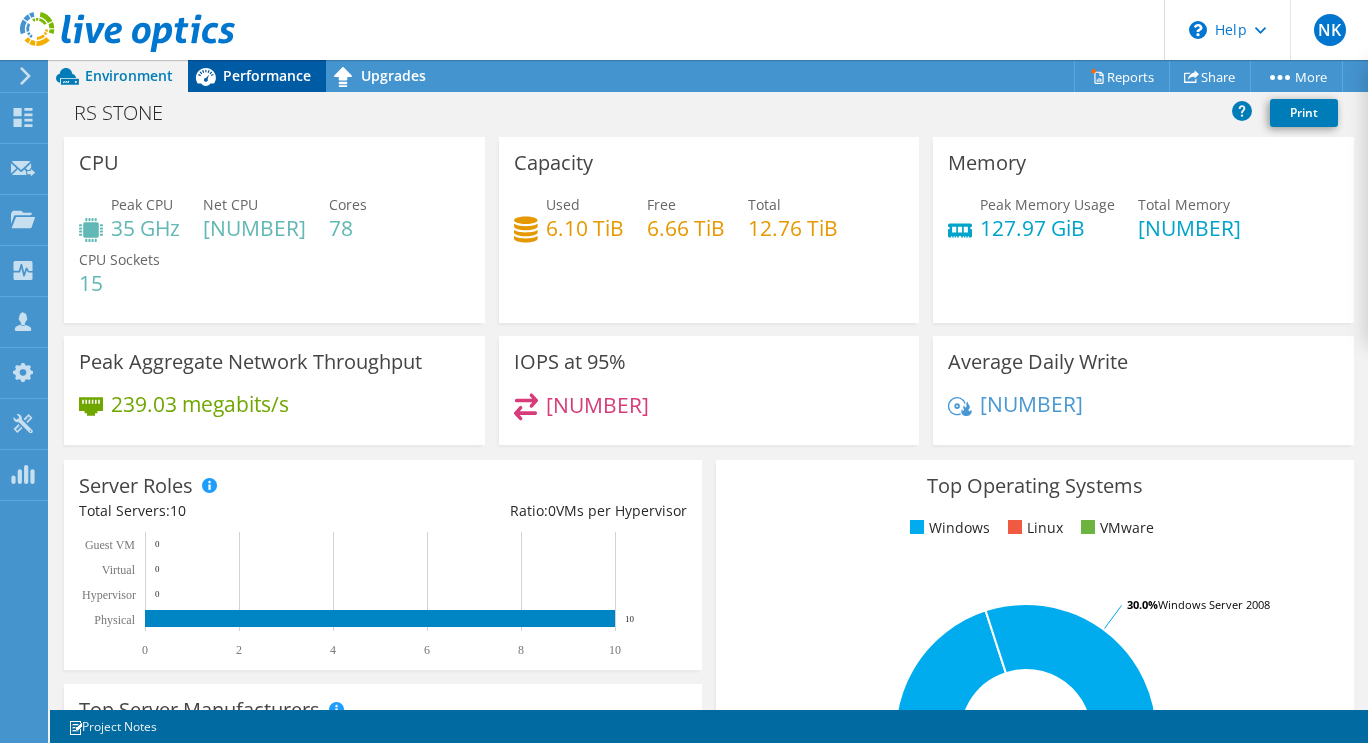 click on "Performance" at bounding box center [257, 76] 